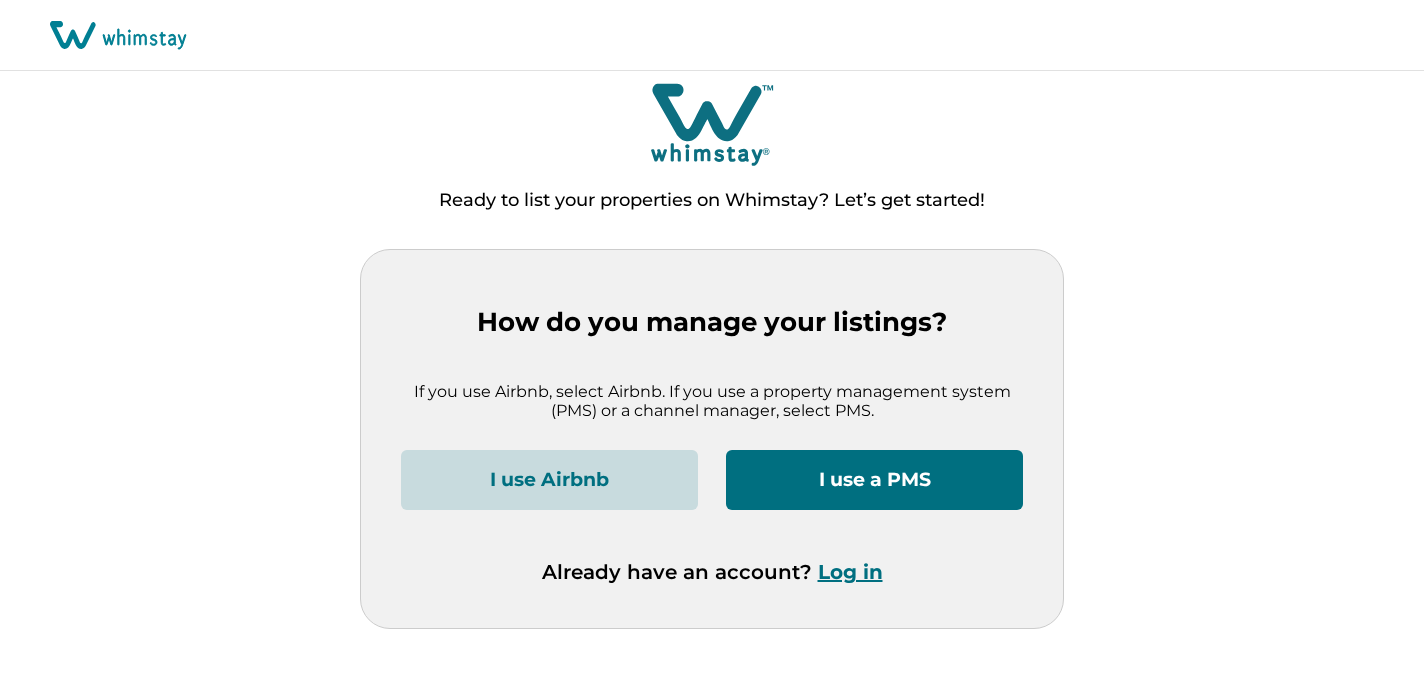 scroll, scrollTop: 0, scrollLeft: 0, axis: both 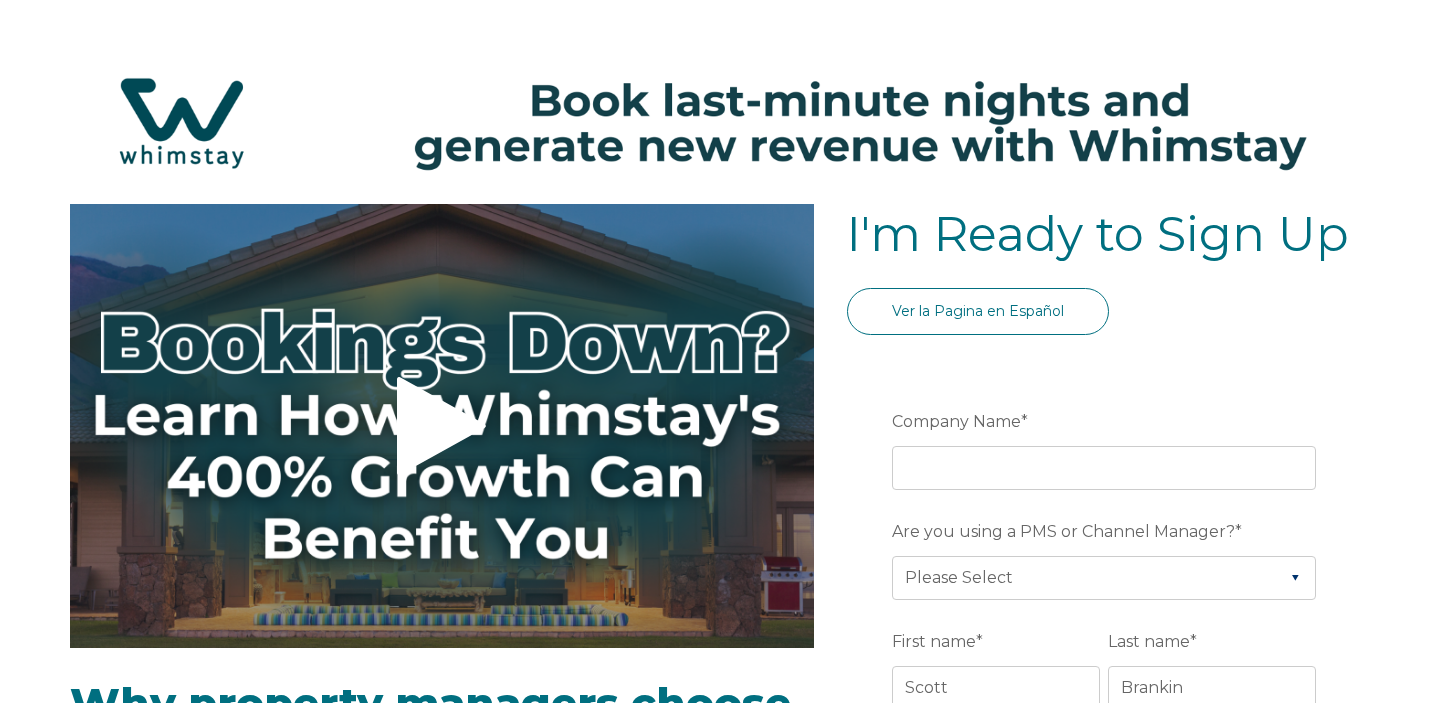 select on "IT" 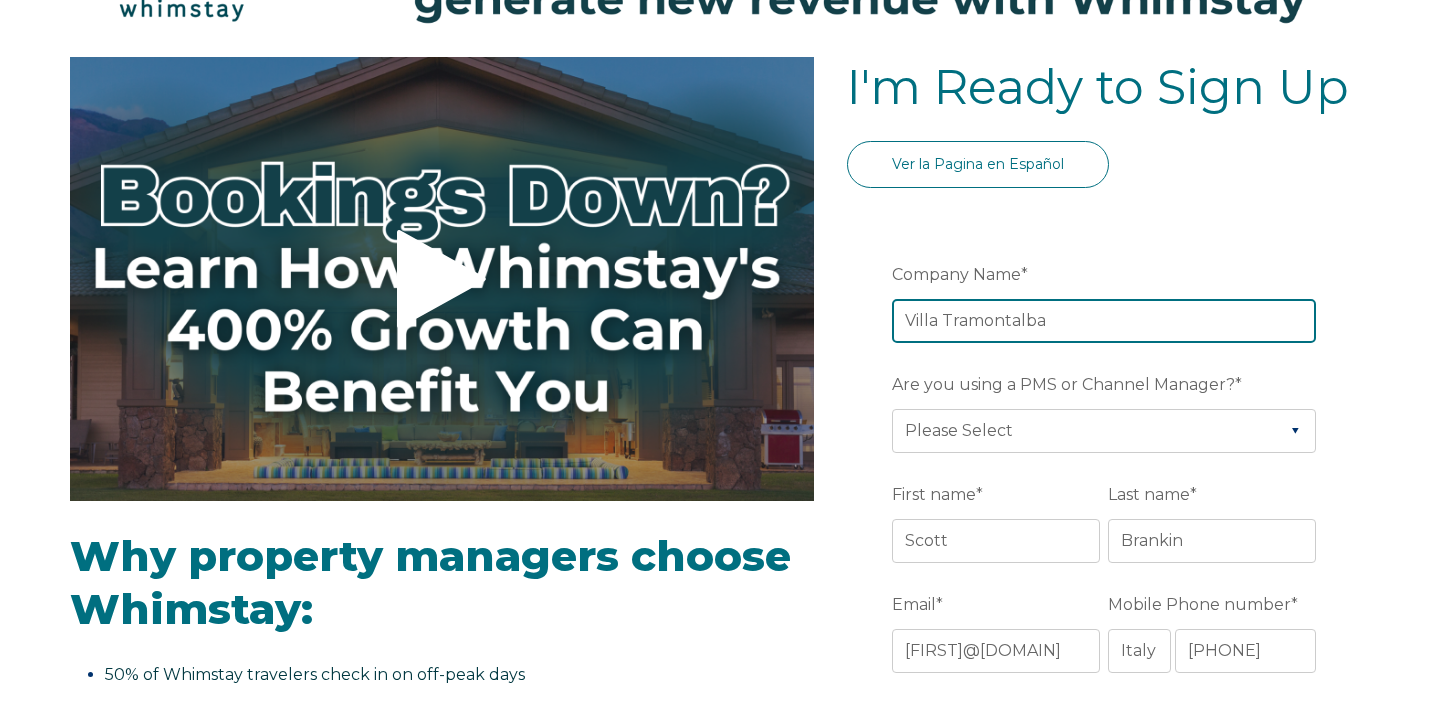 scroll, scrollTop: 169, scrollLeft: 0, axis: vertical 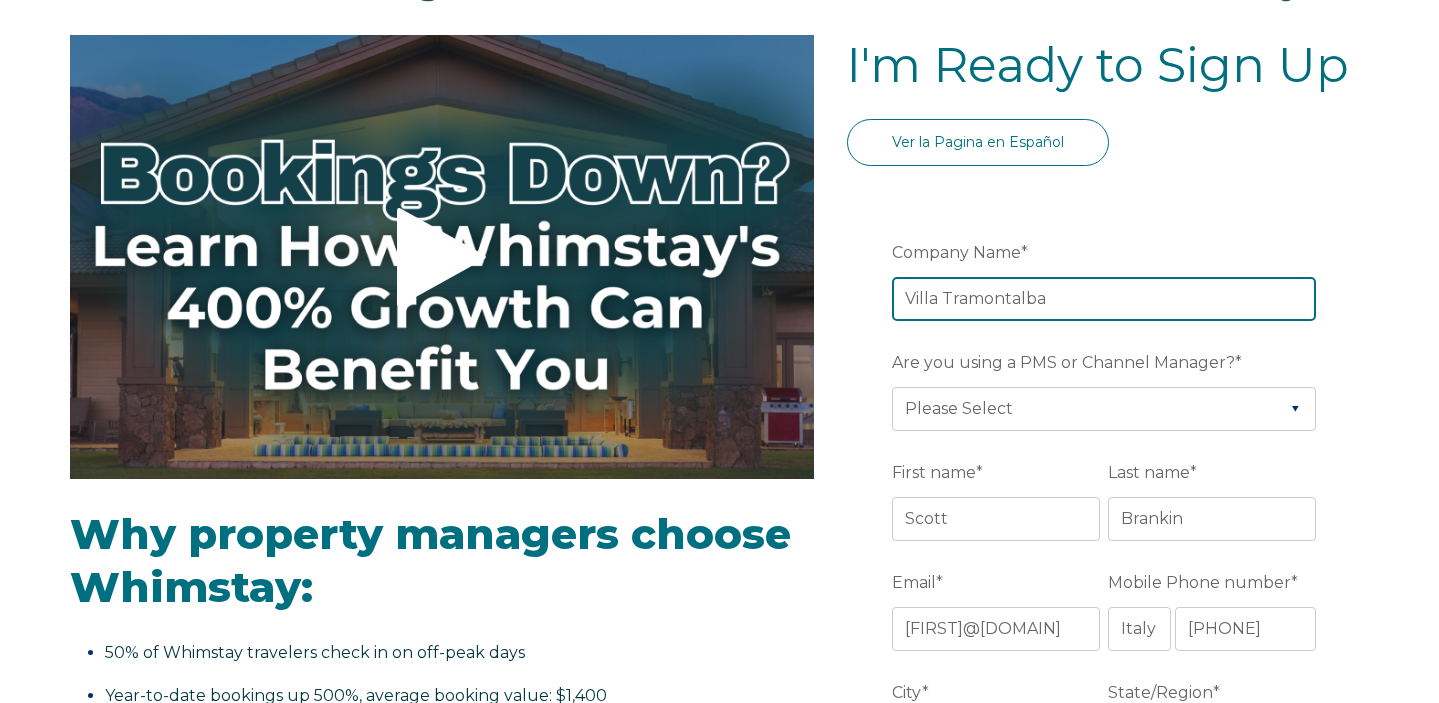 type on "Villa Tramontalba" 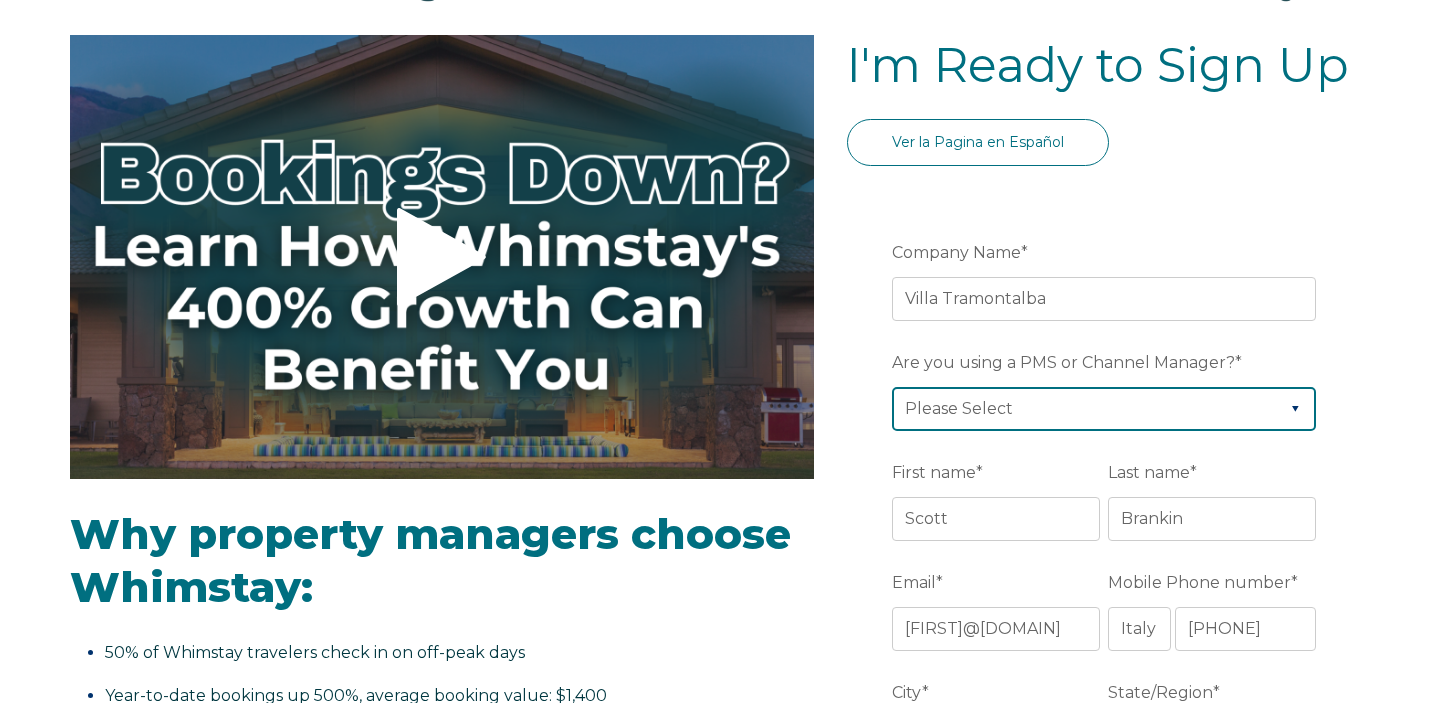 select on "Lodgify" 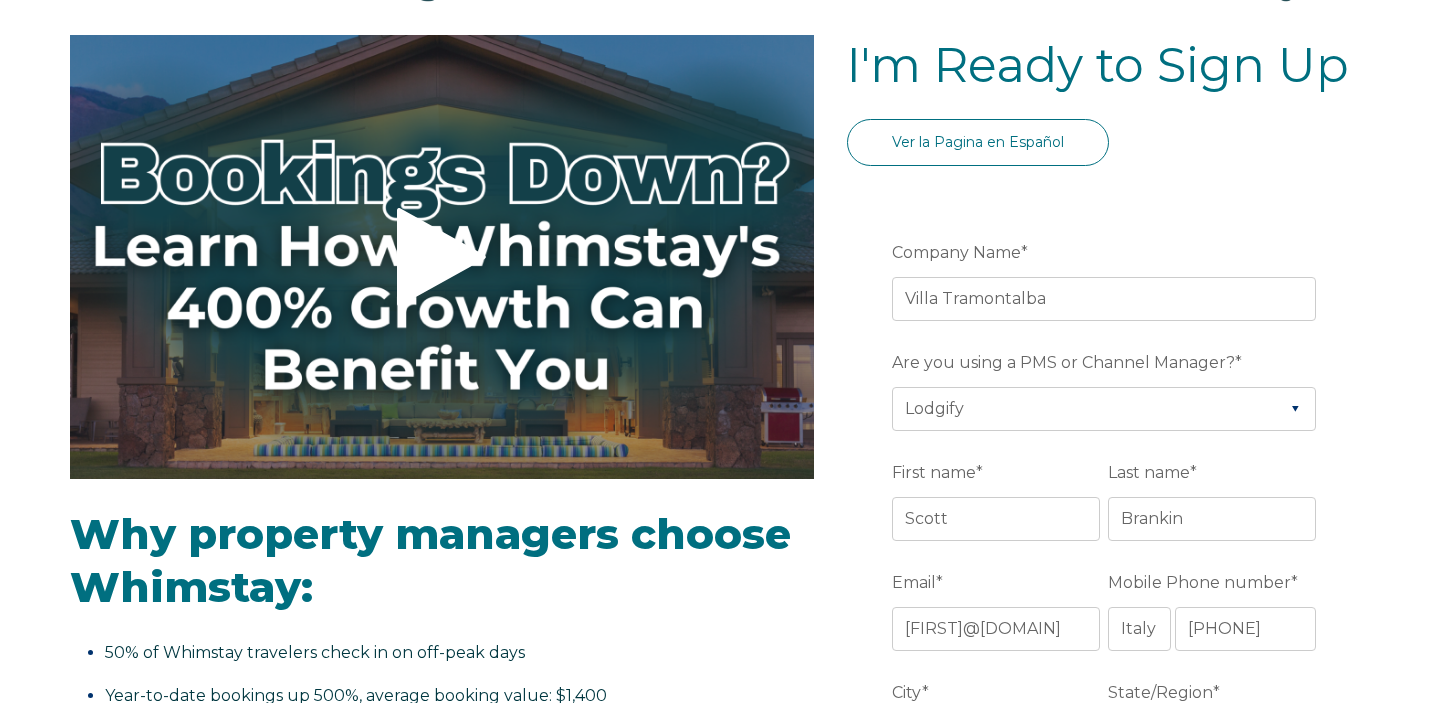 click on "Company Name * Villa Tramontalba Are you using a PMS or Channel Manager? * Please Select Barefoot BookingPal Boost Brightside CiiRUS Escapia Guesty Hostaway Hostfully Hostify Lodgify NextPax/NxtBeds OwnerRez PMS or CM Not Listed Rentals United/Quick Connect Streamline Track Airbnb First name * Scott Last name * Brankin Email * scottbrankin@yahoo.com Mobile Phone number * * Afghanistan (‫افغانستان‬‎) Albania (Shqipëri) Algeria (‫الجزائر‬‎) American Samoa Andorra Angola Anguilla Antigua and Barbuda Argentina Armenia (Հայաստան) Aruba Australia Austria (Österreich) Azerbaijan (Azərbaycan) Bahamas Bahrain (‫البحرين‬‎) Bangladesh (বাংলাদেশ) Barbados Belarus (Беларусь) Belgium (België) Belize Benin (Bénin) Bermuda Bhutan (འབྲུག) Bolivia Bosnia and Herzegovina (Босна и Херцеговина) Botswana Brazil (Brasil) British Indian Ocean Territory British Virgin Islands Brunei Bulgaria (България) Burkina Faso Canada" at bounding box center [1108, 1062] 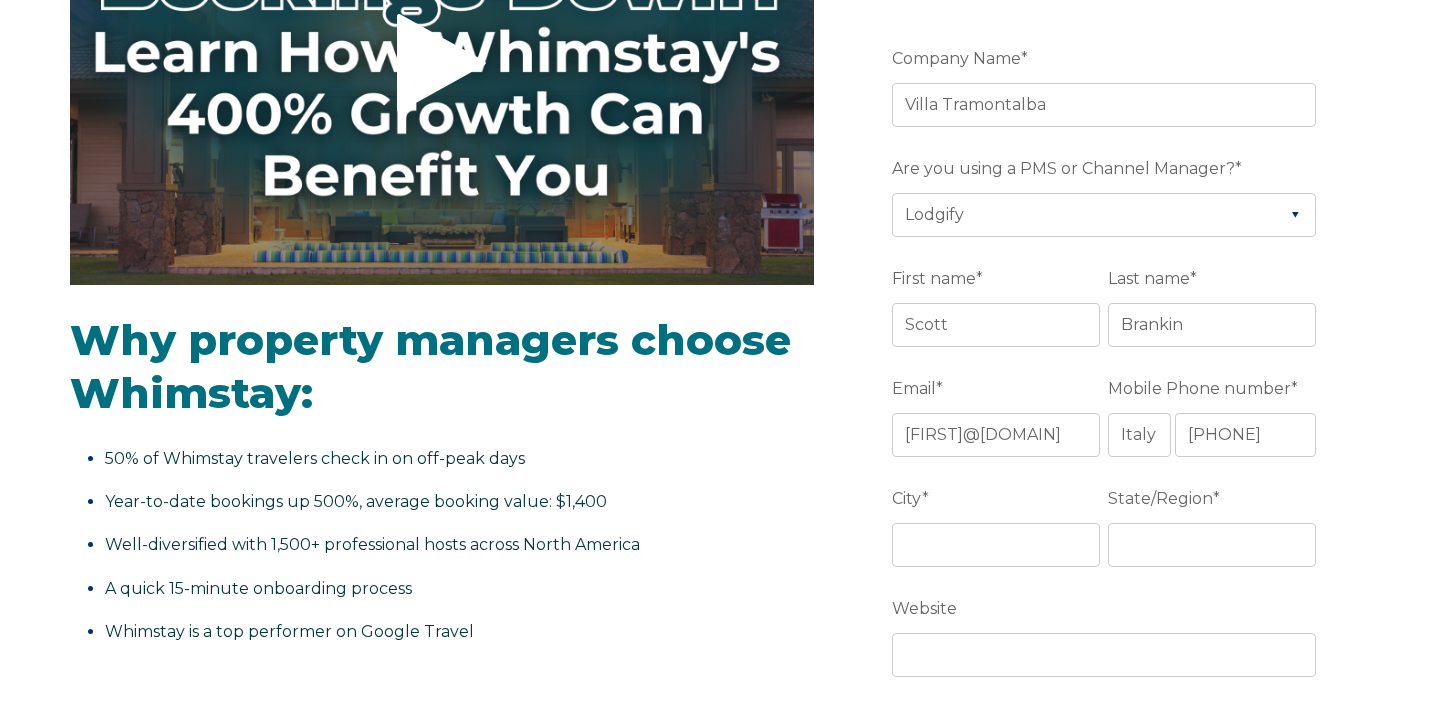scroll, scrollTop: 364, scrollLeft: 0, axis: vertical 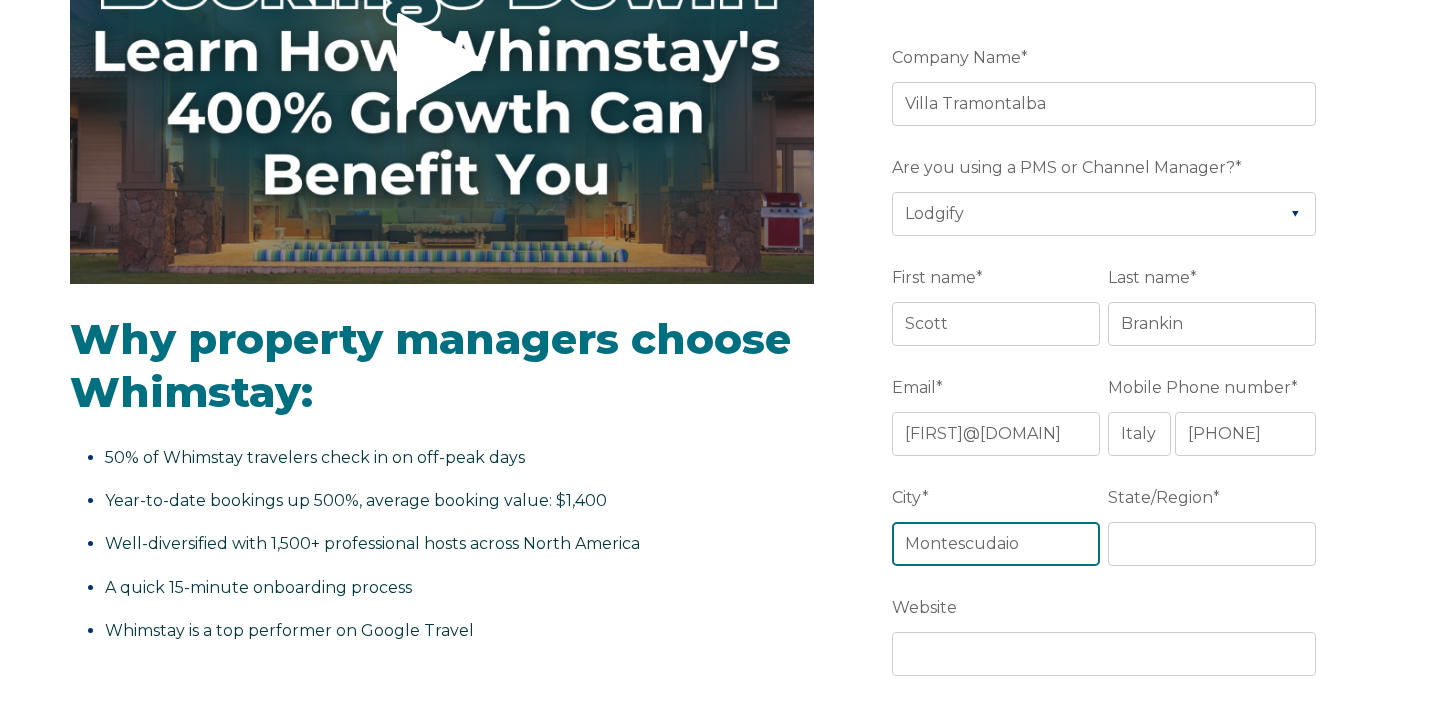 type on "Montescudaio" 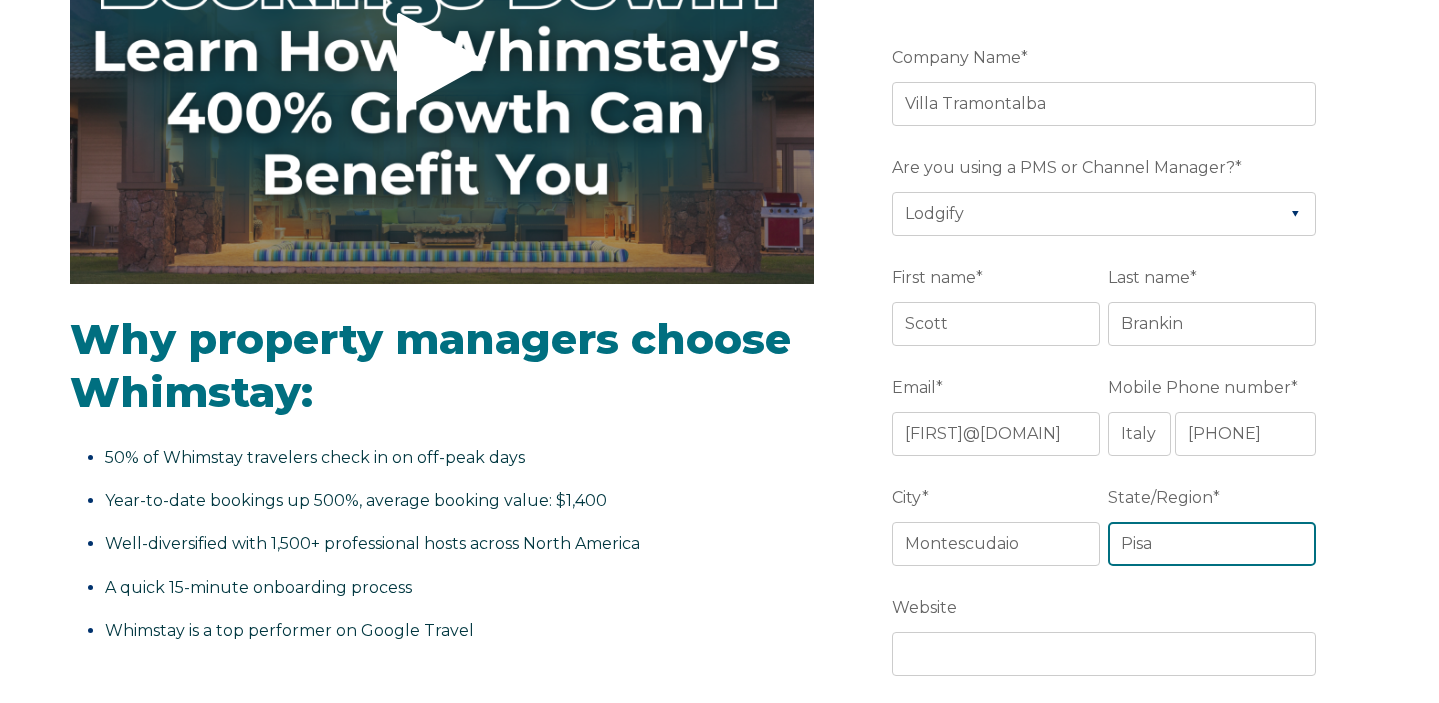 type on "Pisa" 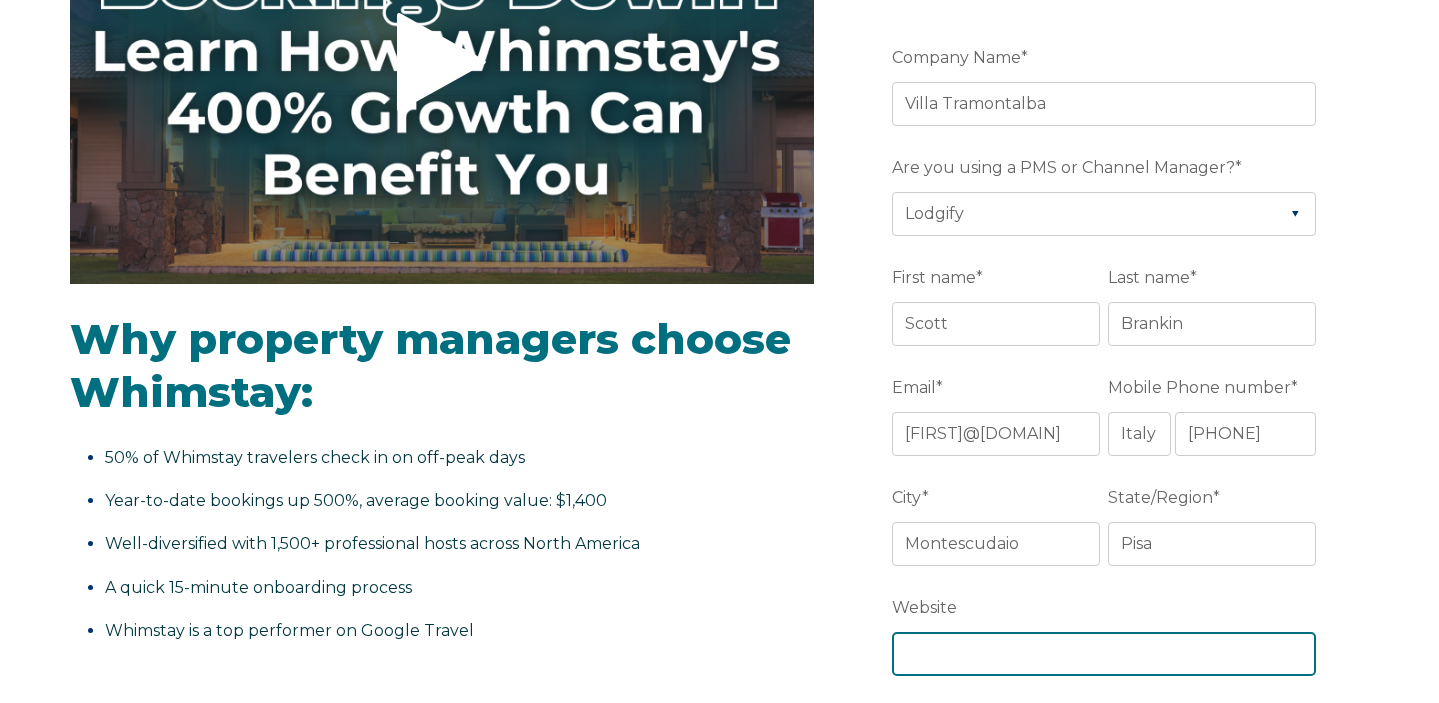 click on "Website" at bounding box center (1104, 654) 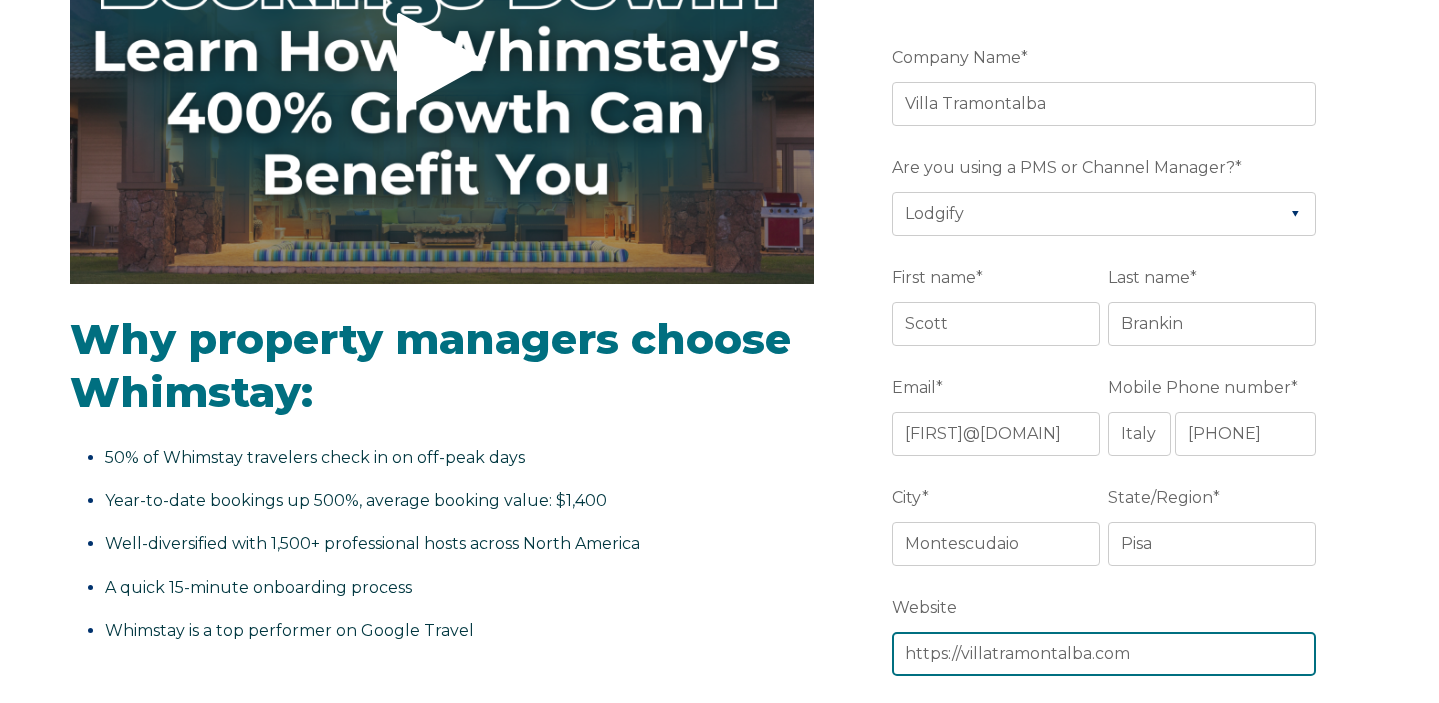 type on "https://villatramontalba.com" 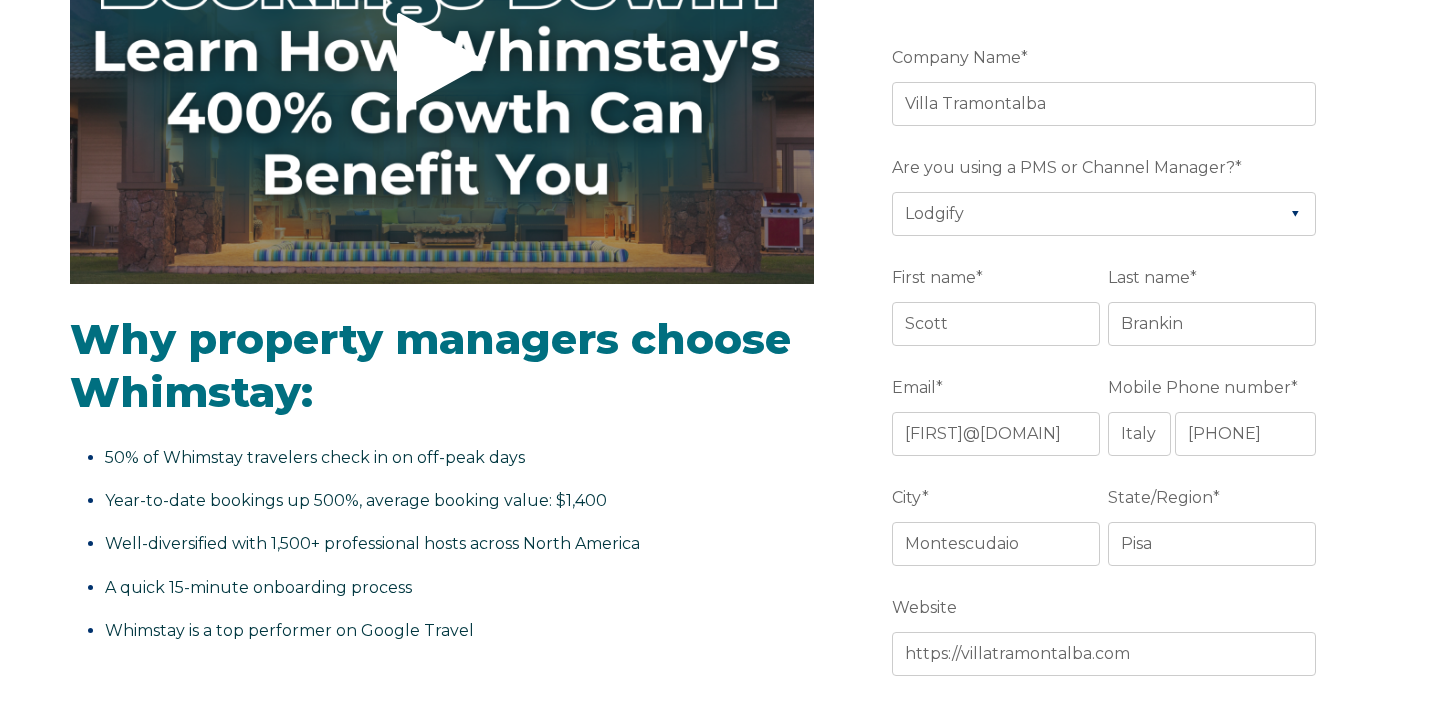 click on "Website" at bounding box center [1108, 608] 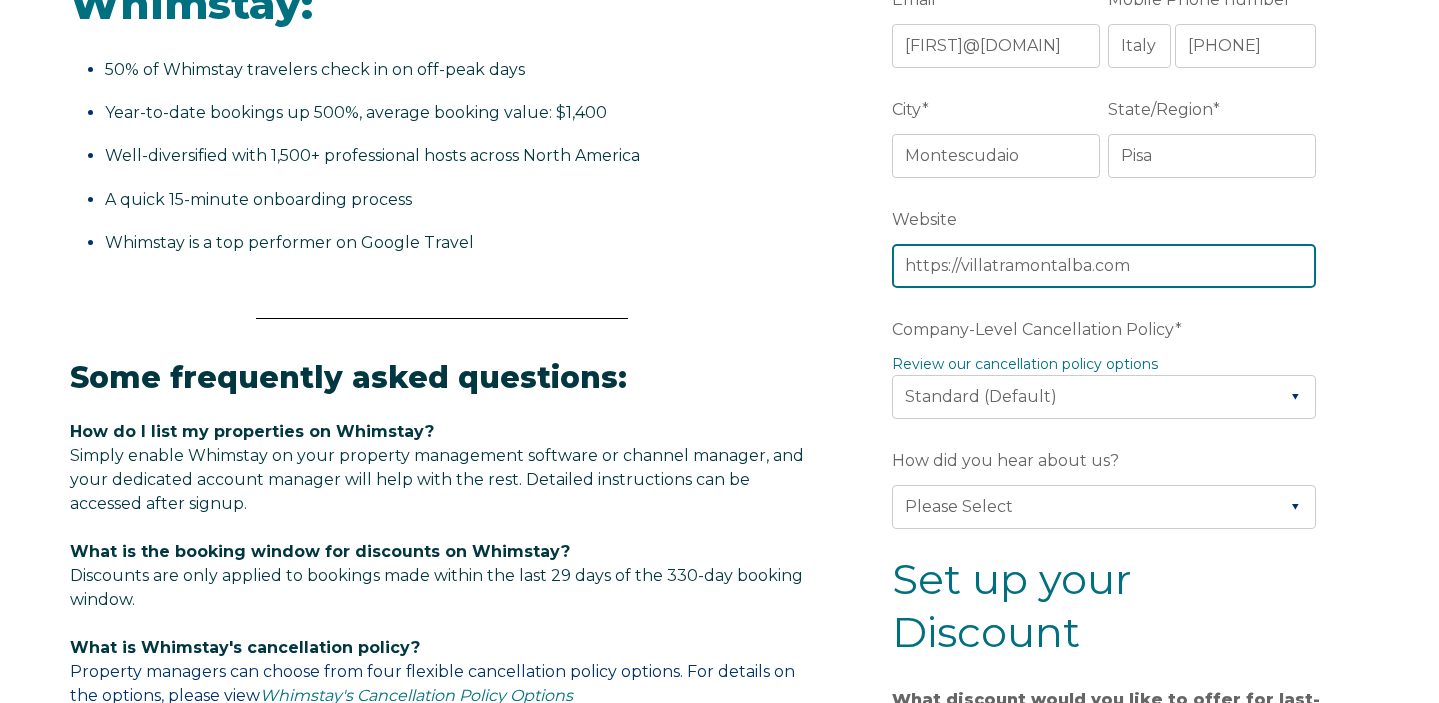 scroll, scrollTop: 754, scrollLeft: 0, axis: vertical 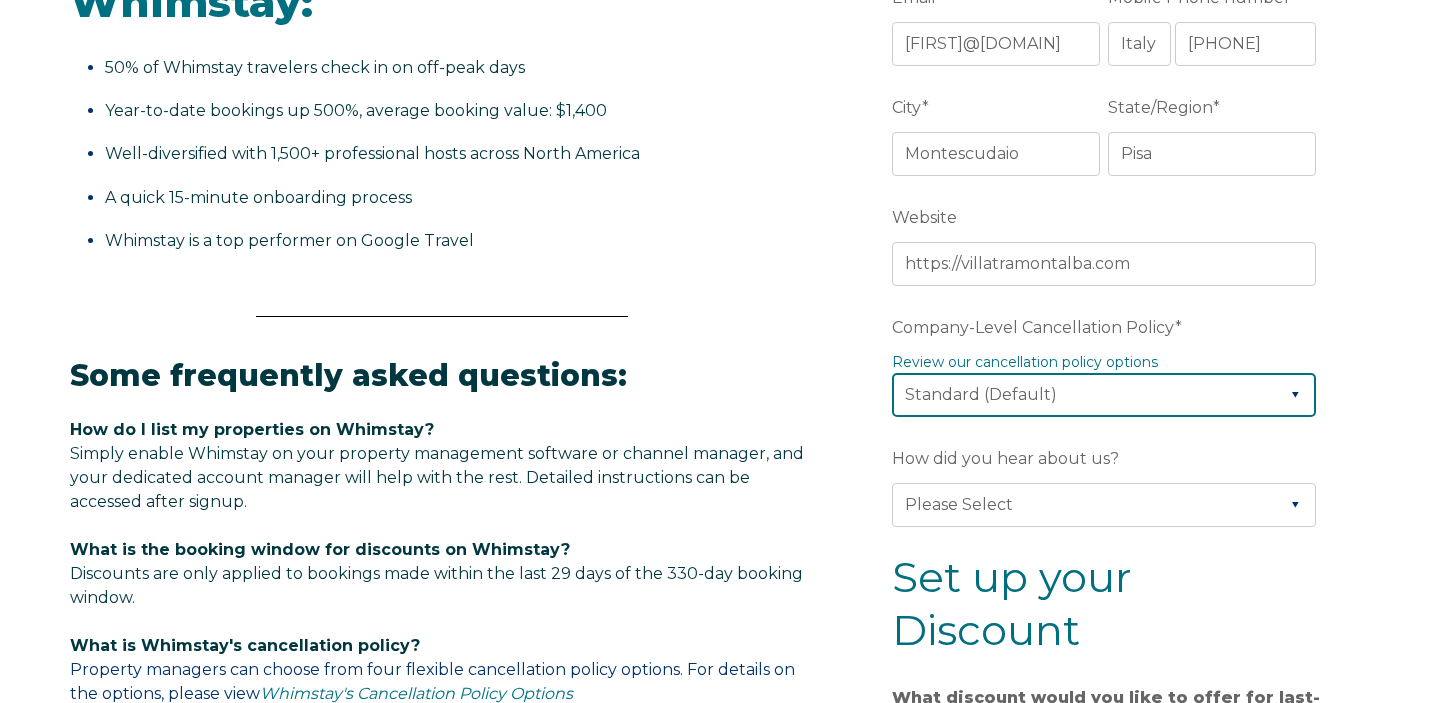 select on "Strict" 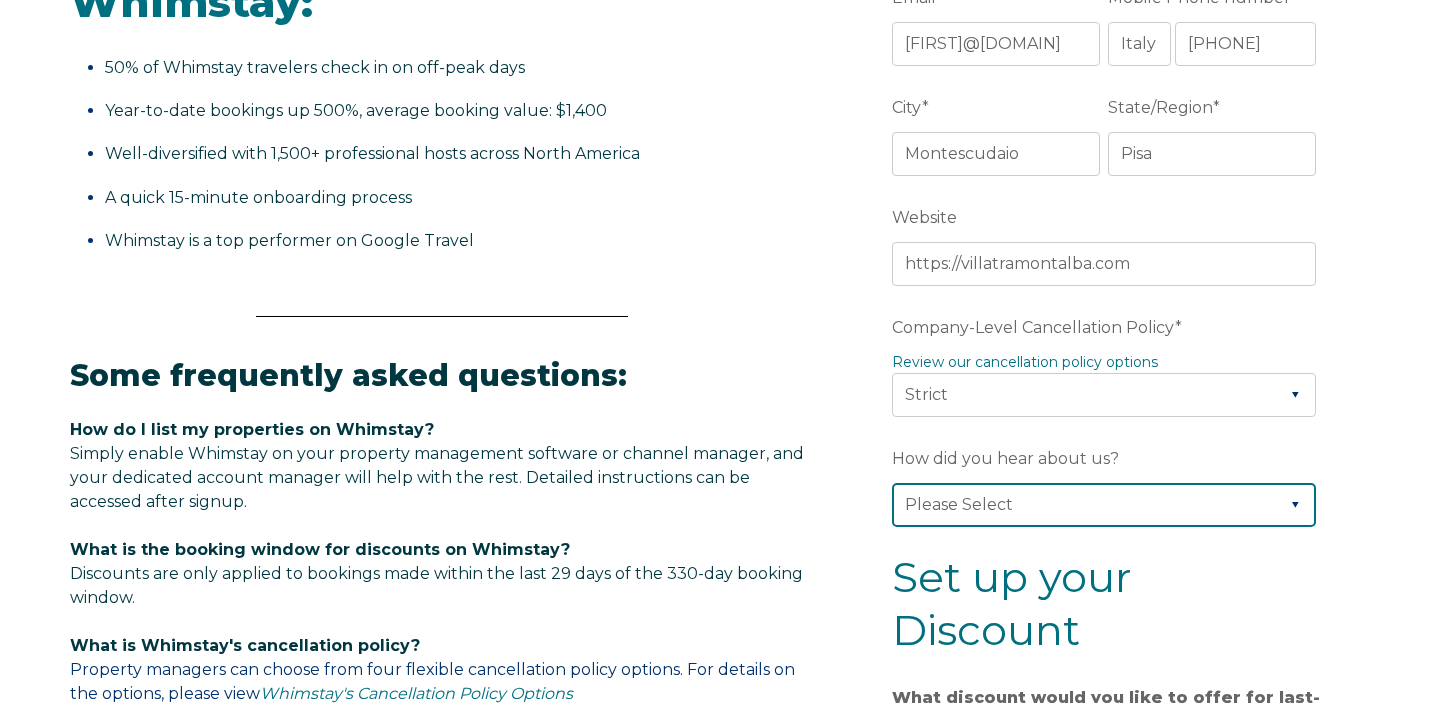 click on "Please Select Found Whimstay through a Google search Direct outreach from a Whimstay team member Saw Whimstay on social media Referred by a friend, colleague, or partner Discovered Whimstay at an event or conference Heard about Whimstay on a podcast Other" at bounding box center [1104, 505] 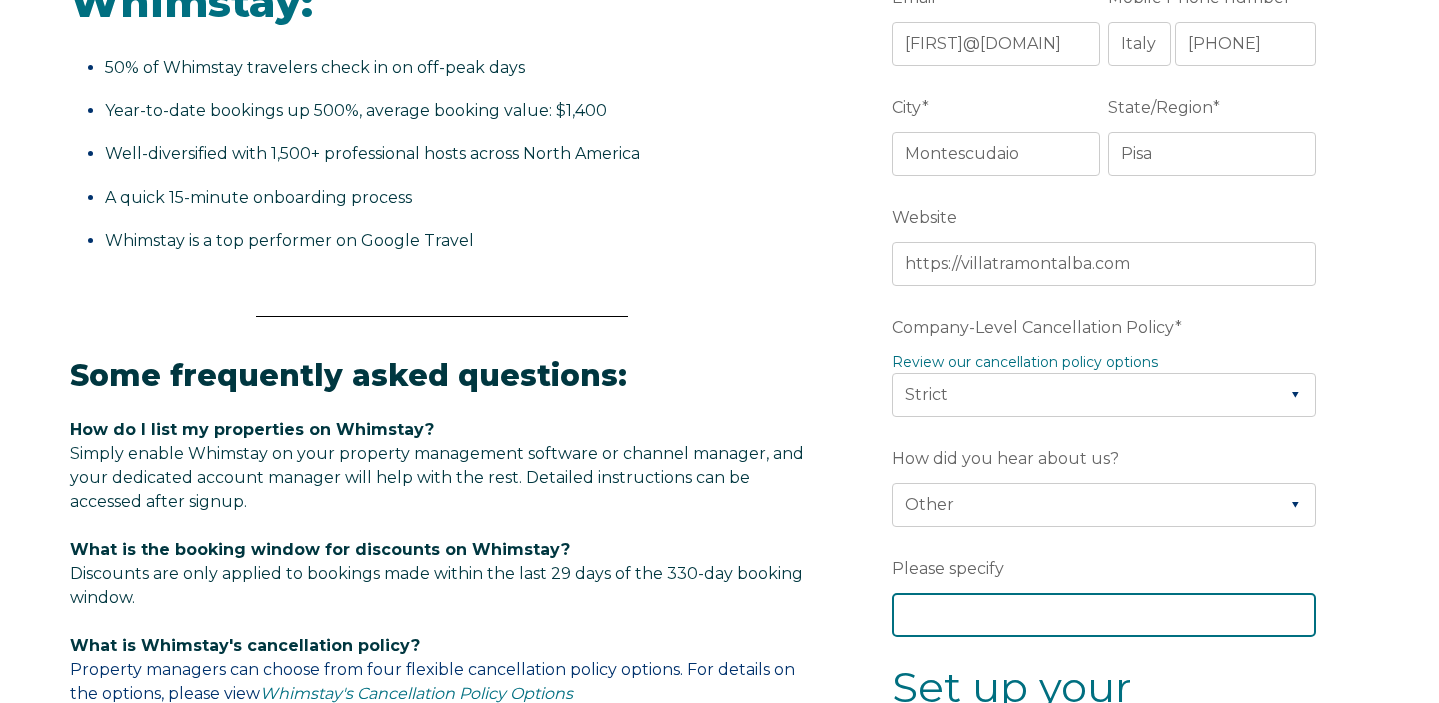 click on "Please specify" at bounding box center (1104, 615) 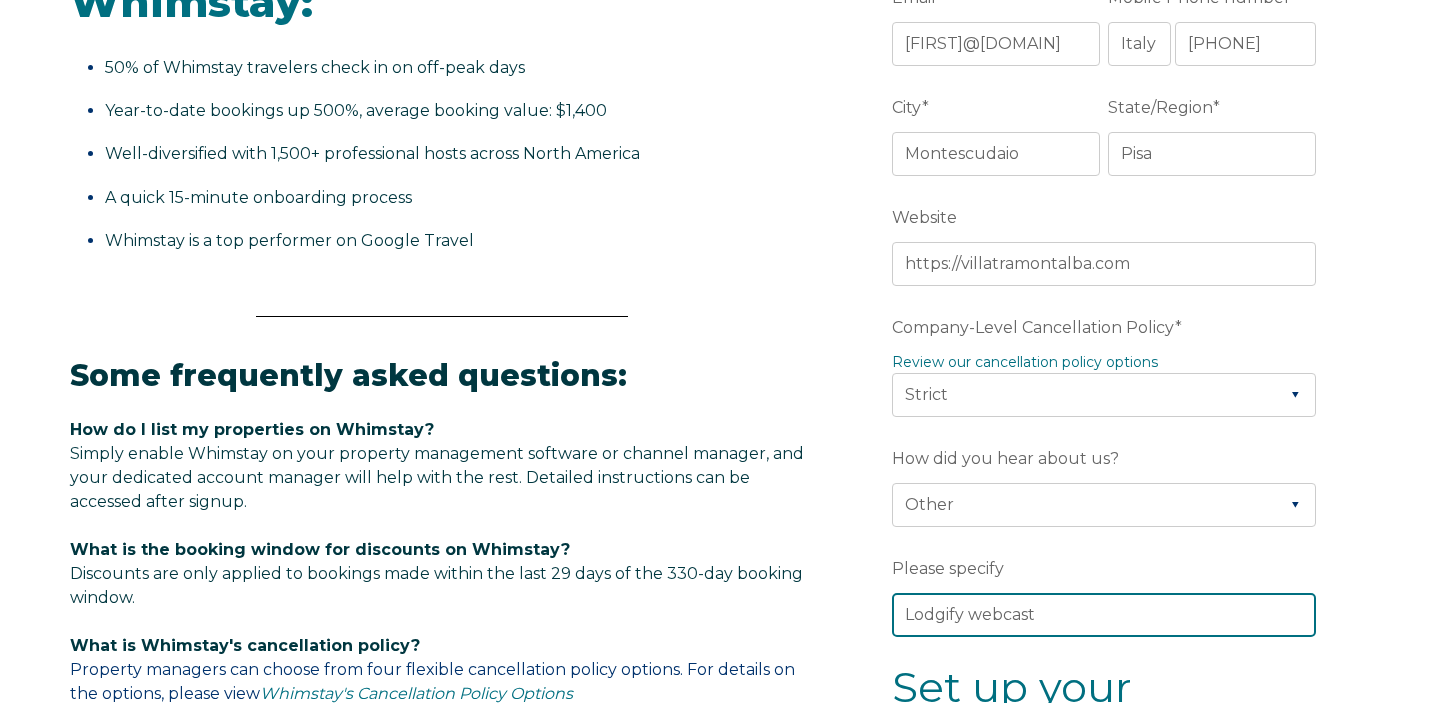 type on "Lodgify webcast" 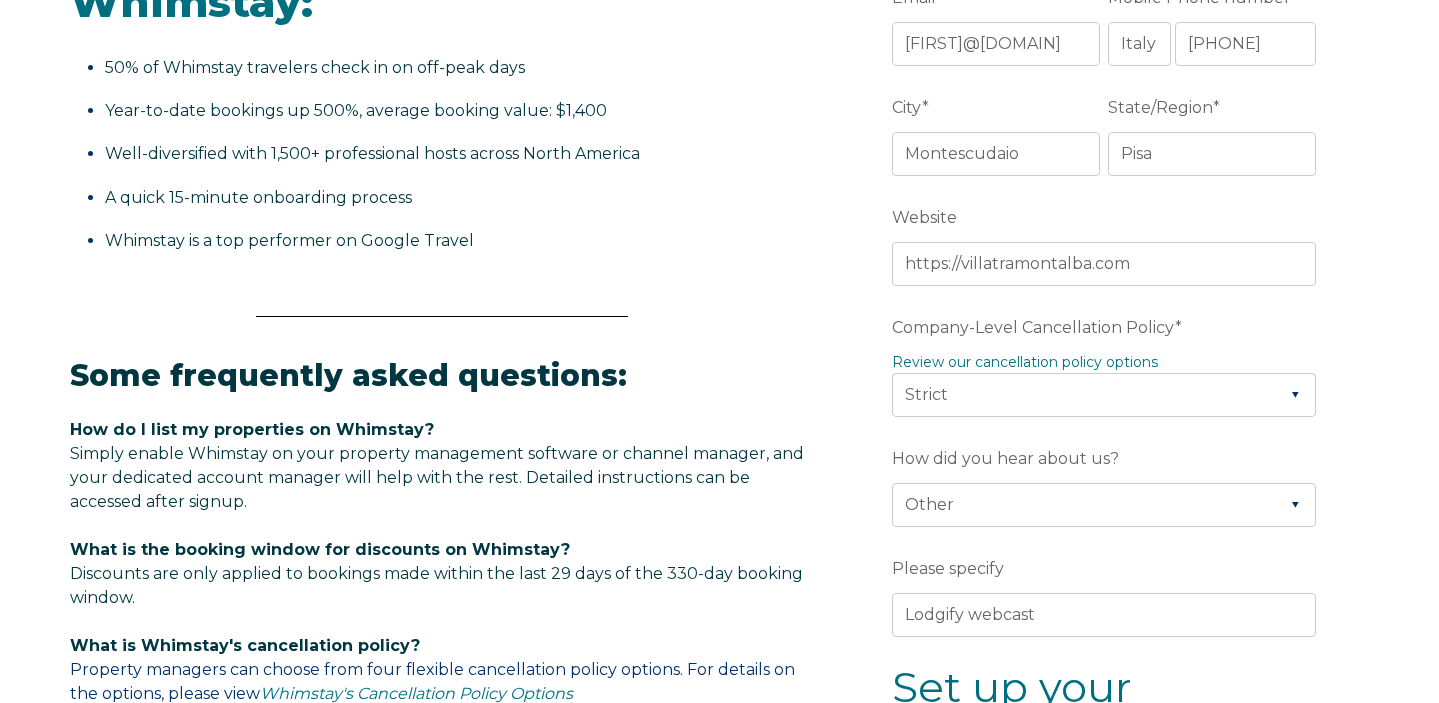 click on "Company Name * Villa Tramontalba Are you using a PMS or Channel Manager? * Please Select Barefoot BookingPal Boost Brightside CiiRUS Escapia Guesty Hostaway Hostfully Hostify Lodgify NextPax/NxtBeds OwnerRez PMS or CM Not Listed Rentals United/Quick Connect Streamline Track Airbnb First name * Scott Last name * Brankin Email * scottbrankin@yahoo.com Mobile Phone number * * Afghanistan (‫افغانستان‬‎) Albania (Shqipëri) Algeria (‫الجزائر‬‎) American Samoa Andorra Angola Anguilla Antigua and Barbuda Argentina Armenia (Հայաստան) Aruba Australia Austria (Österreich) Azerbaijan (Azərbaycan) Bahamas Bahrain (‫البحرين‬‎) Bangladesh (বাংলাদেশ) Barbados Belarus (Беларусь) Belgium (België) Belize Benin (Bénin) Bermuda Bhutan (འབྲུག) Bolivia Bosnia and Herzegovina (Босна и Херцеговина) Botswana Brazil (Brasil) British Indian Ocean Territory British Virgin Islands Brunei Bulgaria (България) Burkina Faso Canada" at bounding box center (1108, 532) 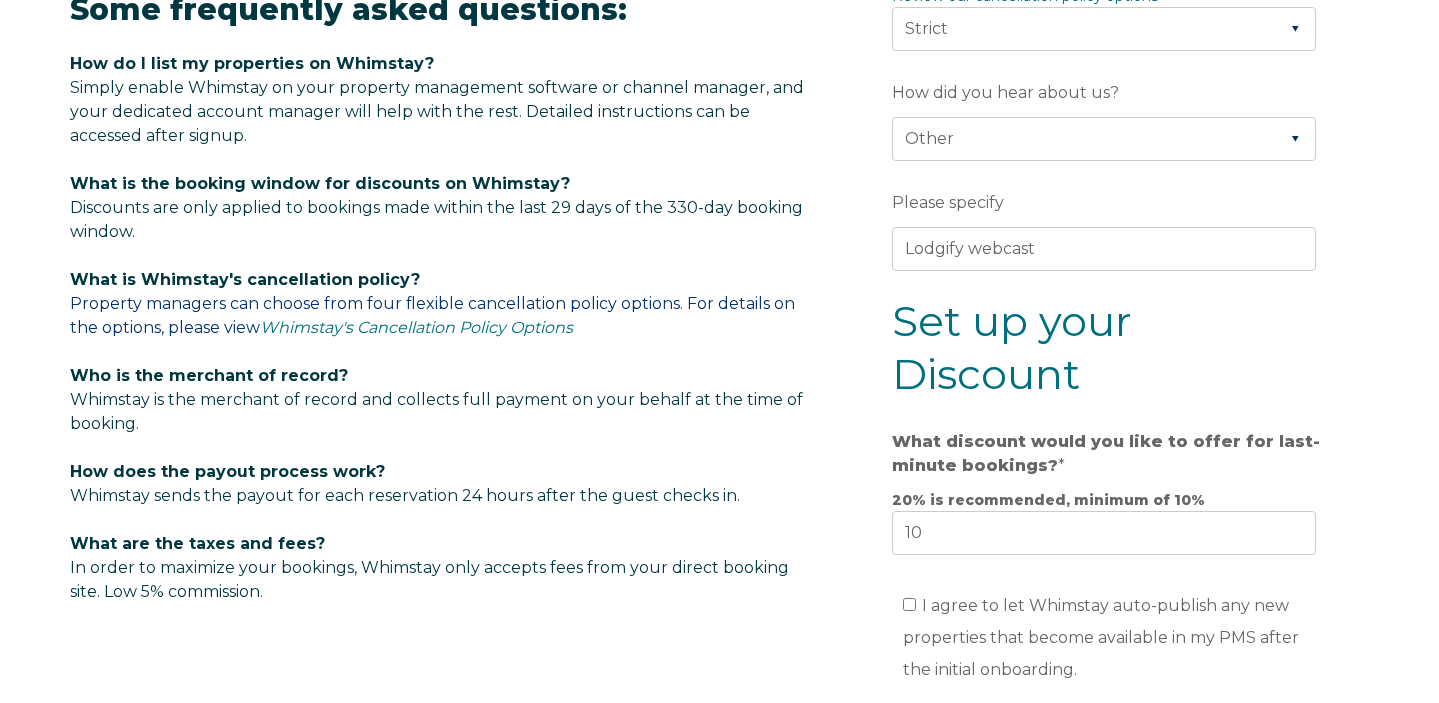 scroll, scrollTop: 1147, scrollLeft: 0, axis: vertical 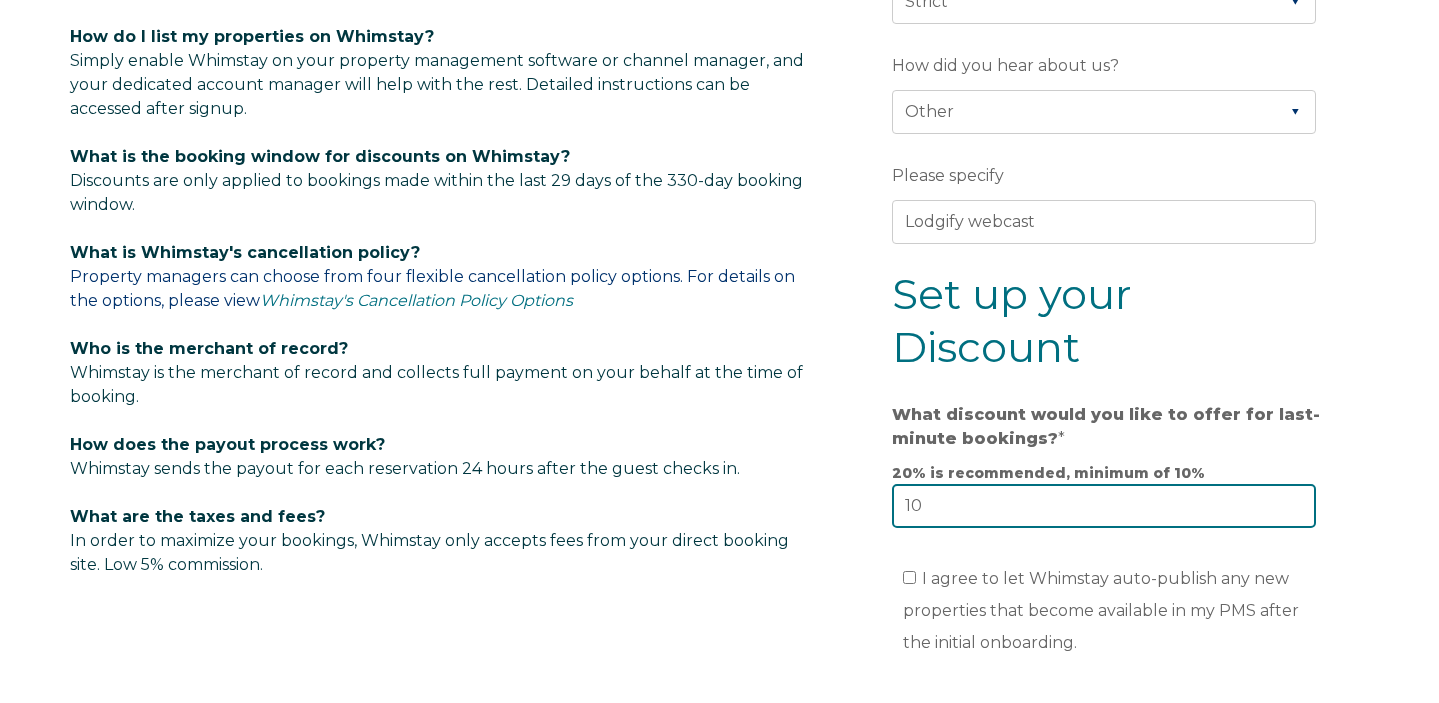 click on "10" at bounding box center [1104, 506] 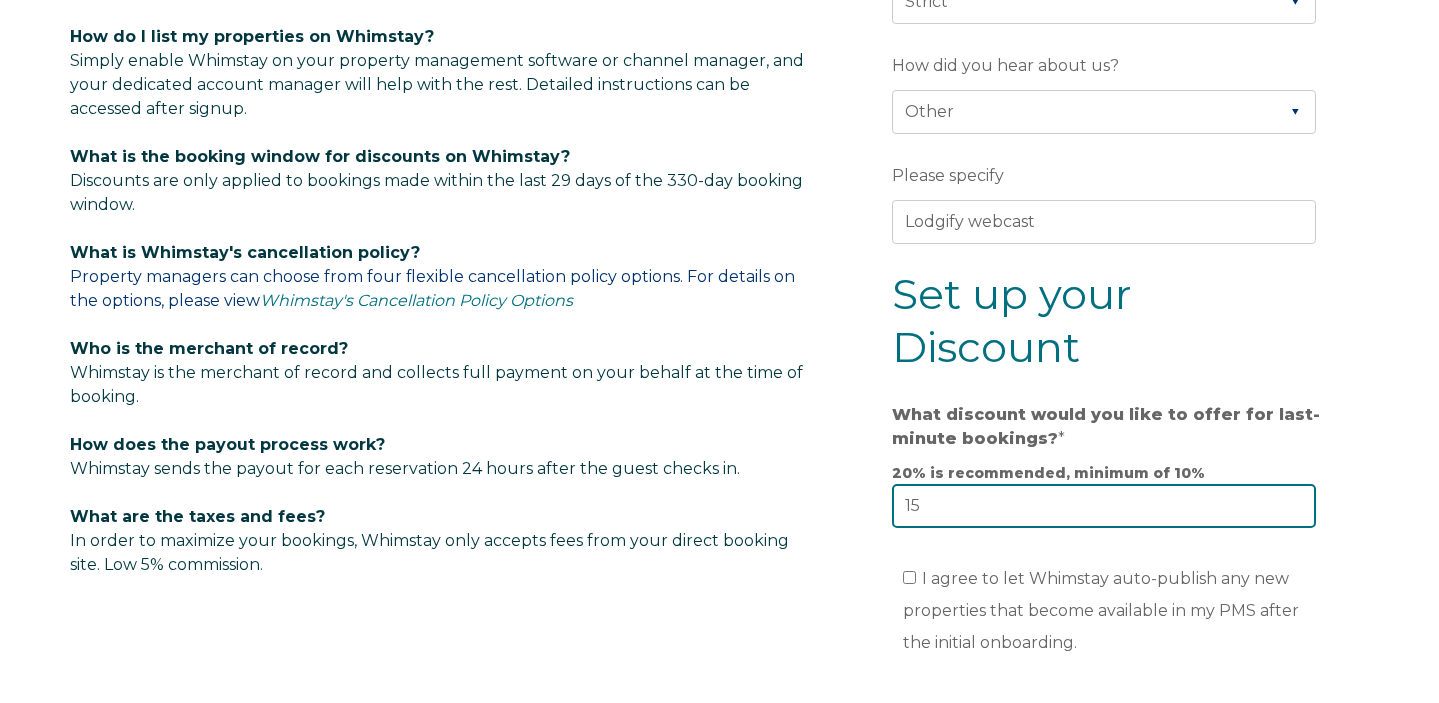 type on "15" 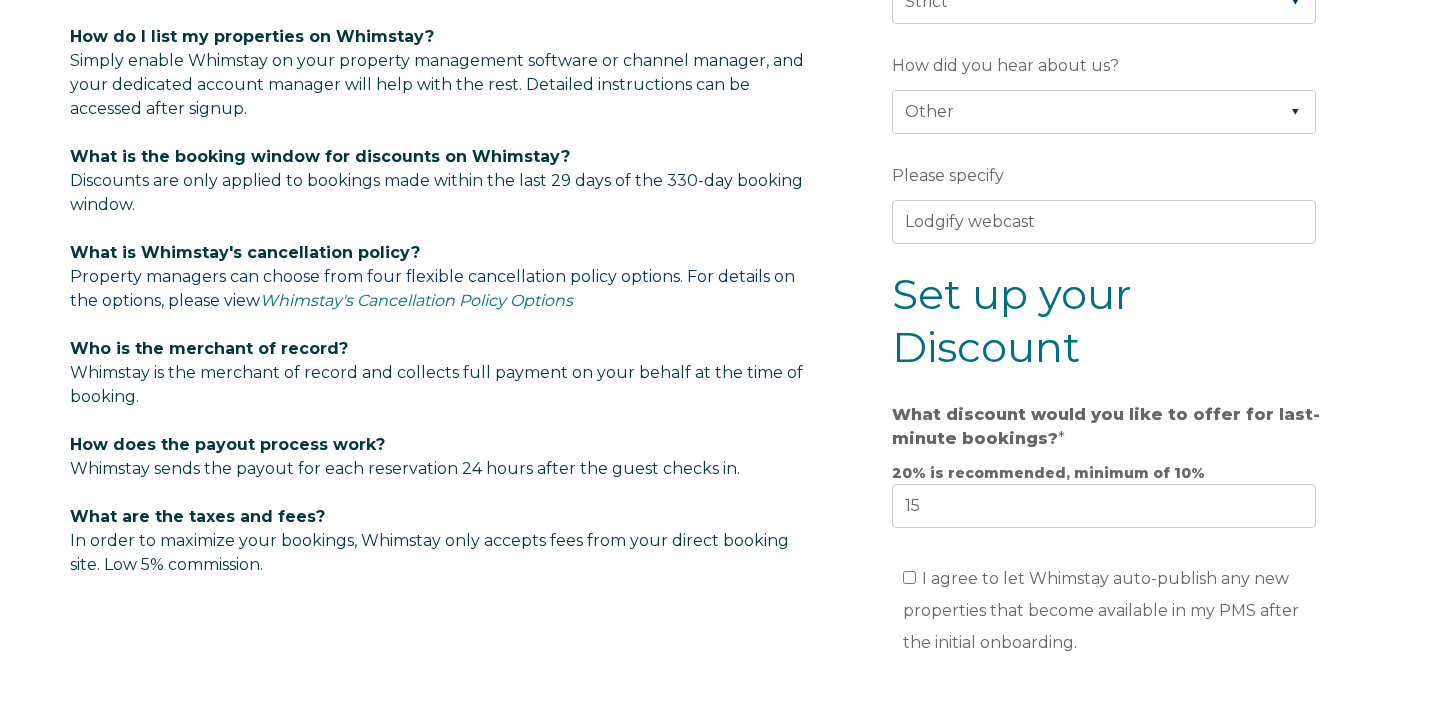 click on "Company Name * Villa Tramontalba Are you using a PMS or Channel Manager? * Please Select Barefoot BookingPal Boost Brightside CiiRUS Escapia Guesty Hostaway Hostfully Hostify Lodgify NextPax/NxtBeds OwnerRez PMS or CM Not Listed Rentals United/Quick Connect Streamline Track Airbnb First name * Scott Last name * Brankin Email * scottbrankin@yahoo.com Mobile Phone number * * Afghanistan (‫افغانستان‬‎) Albania (Shqipëri) Algeria (‫الجزائر‬‎) American Samoa Andorra Angola Anguilla Antigua and Barbuda Argentina Armenia (Հայաստան) Aruba Australia Austria (Österreich) Azerbaijan (Azərbaycan) Bahamas Bahrain (‫البحرين‬‎) Bangladesh (বাংলাদেশ) Barbados Belarus (Беларусь) Belgium (België) Belize Benin (Bénin) Bermuda Bhutan (འབྲུག) Bolivia Bosnia and Herzegovina (Босна и Херцеговина) Botswana Brazil (Brasil) British Indian Ocean Territory British Virgin Islands Brunei Bulgaria (България) Burkina Faso Canada" at bounding box center [1108, 139] 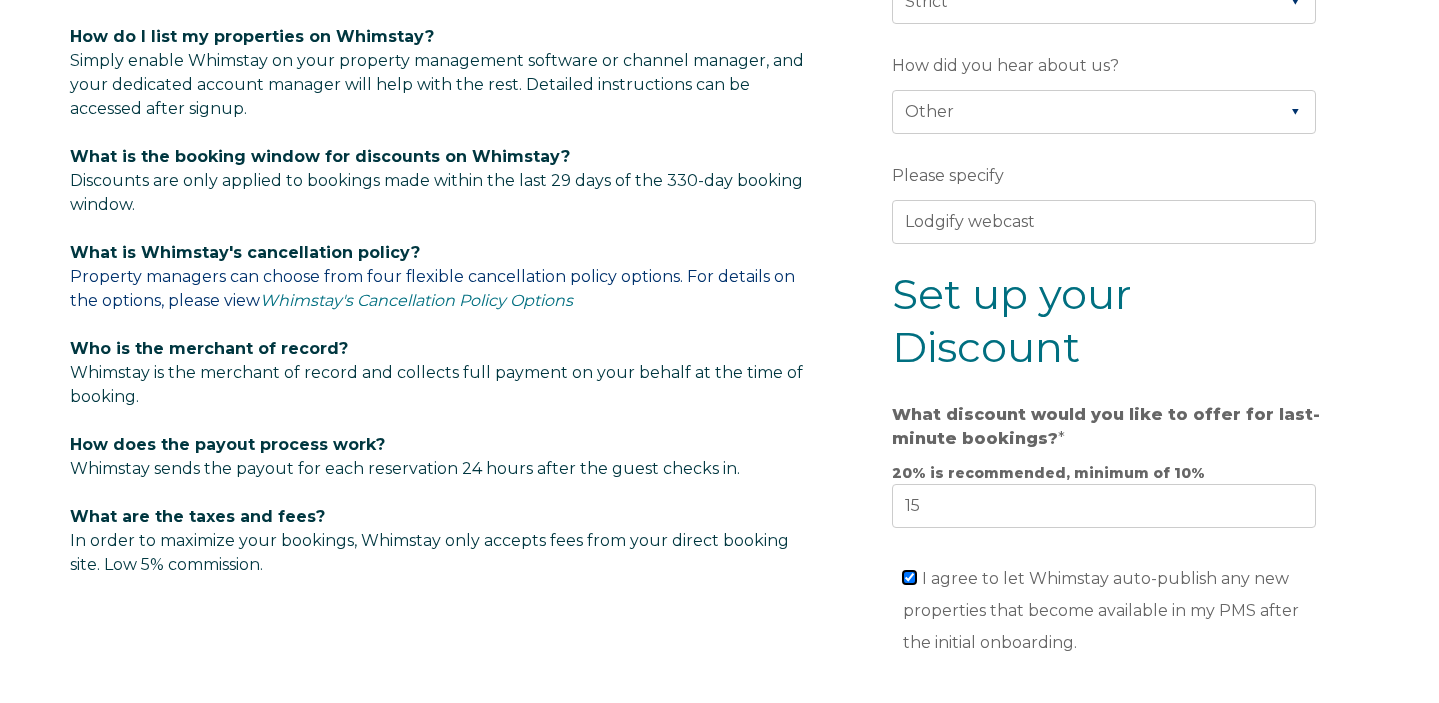 checkbox on "true" 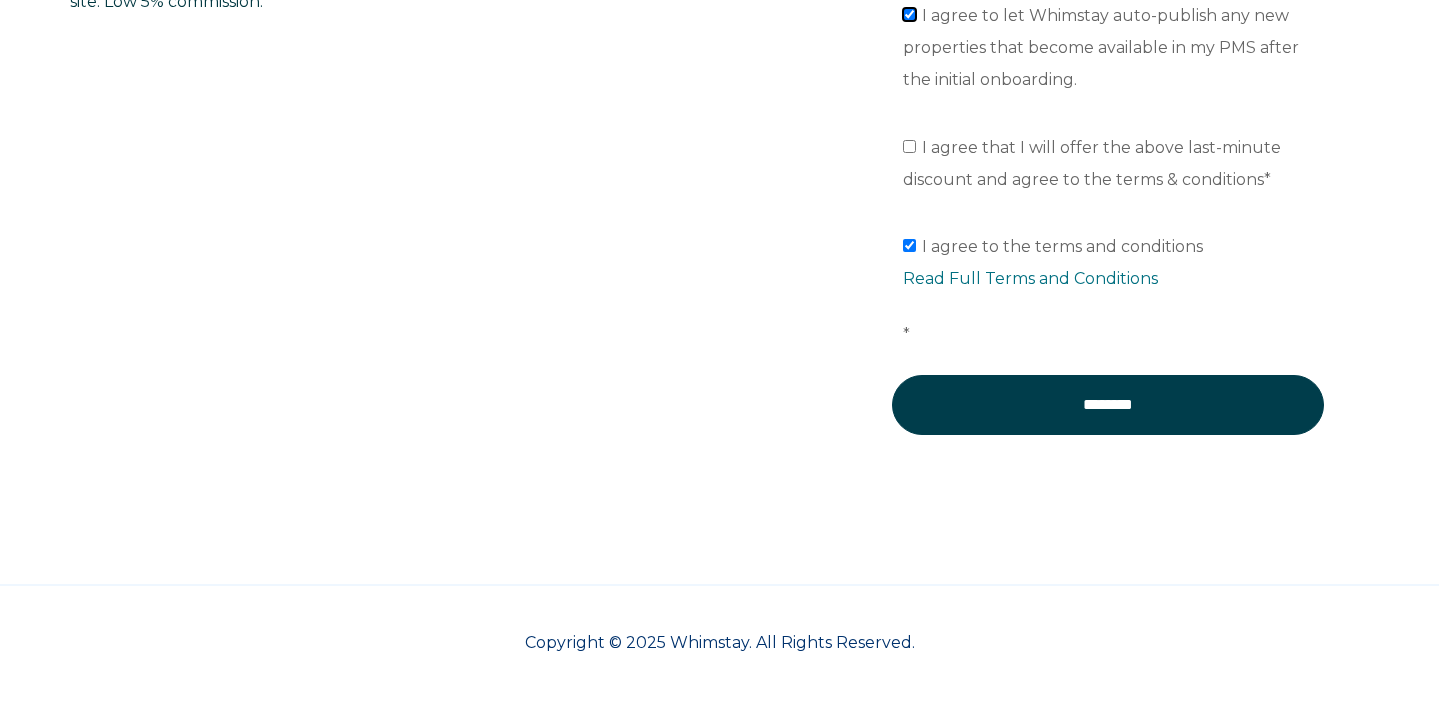 scroll, scrollTop: 1711, scrollLeft: 0, axis: vertical 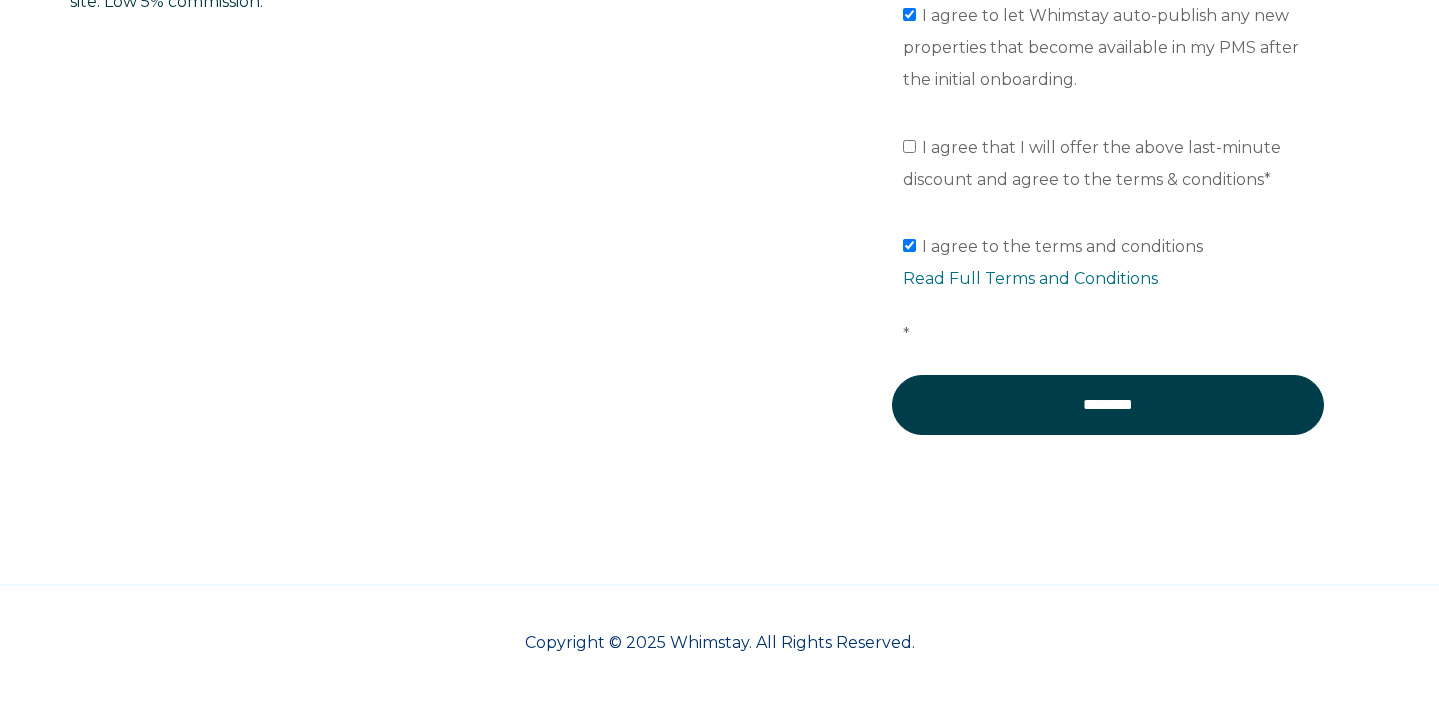 click on "I agree that I will offer the above last-minute discount and agree to the terms & conditions *" at bounding box center [909, 146] 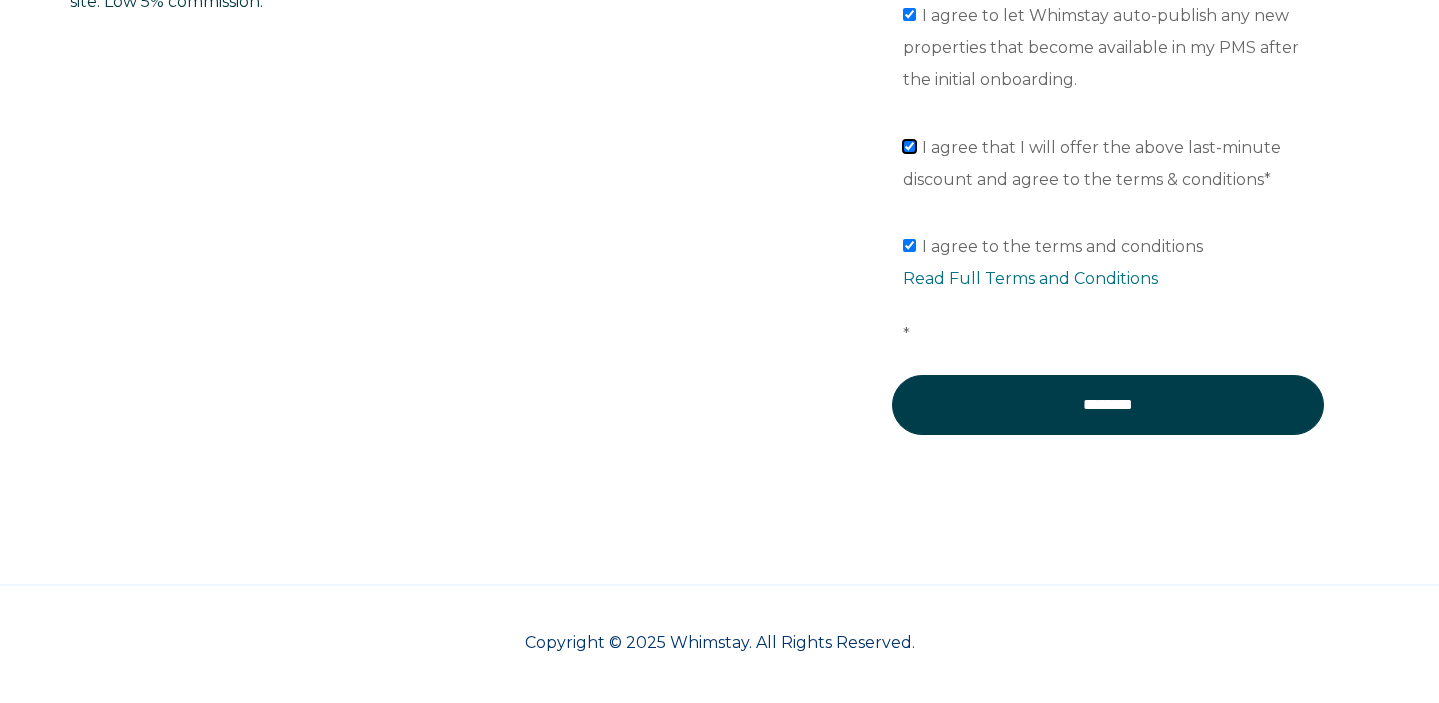 checkbox on "true" 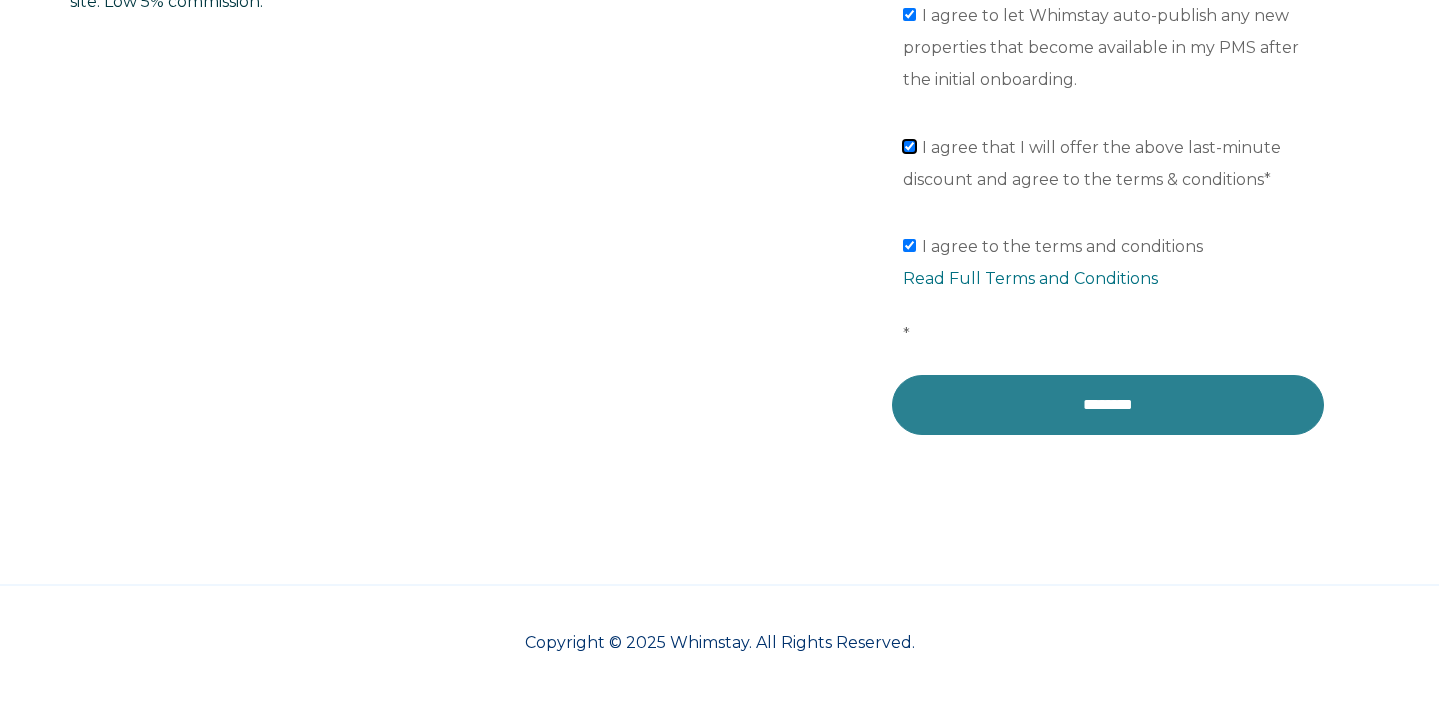 scroll, scrollTop: 1711, scrollLeft: 0, axis: vertical 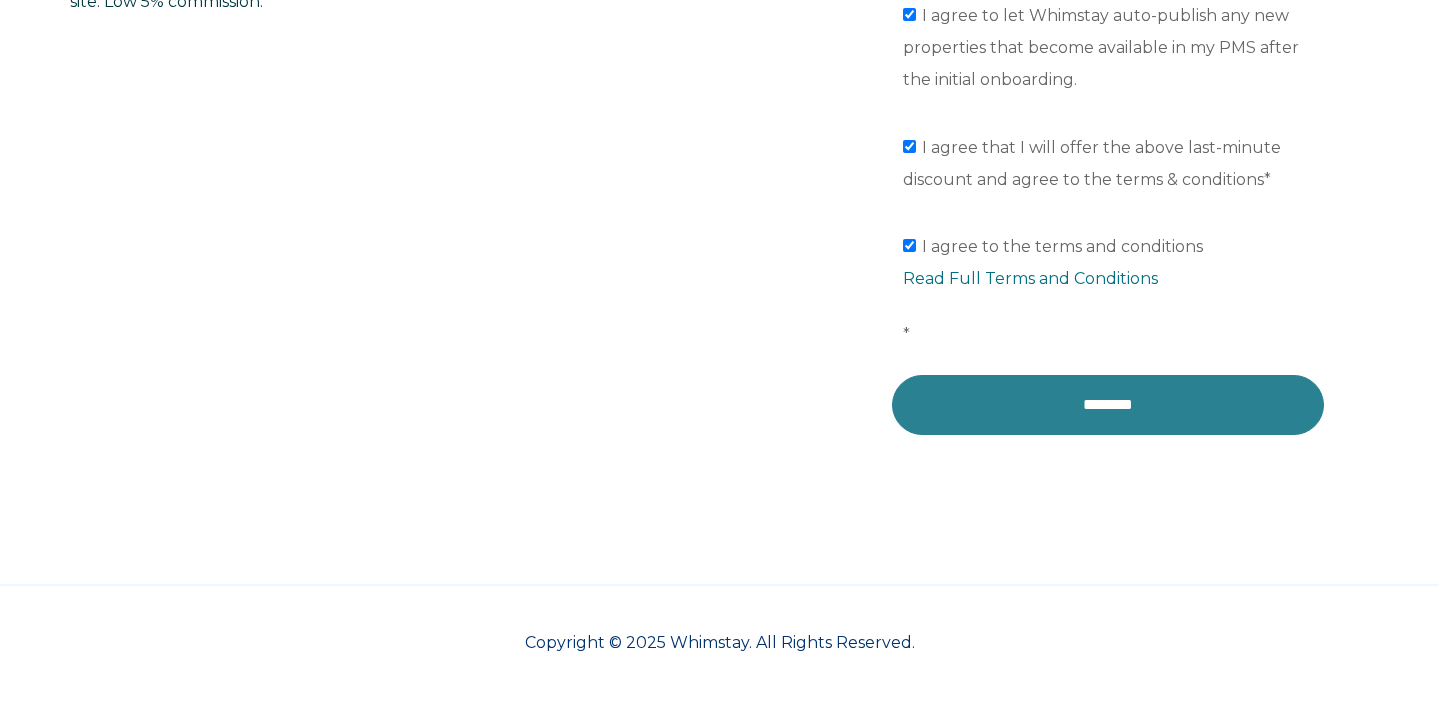 click on "********" at bounding box center [1108, 405] 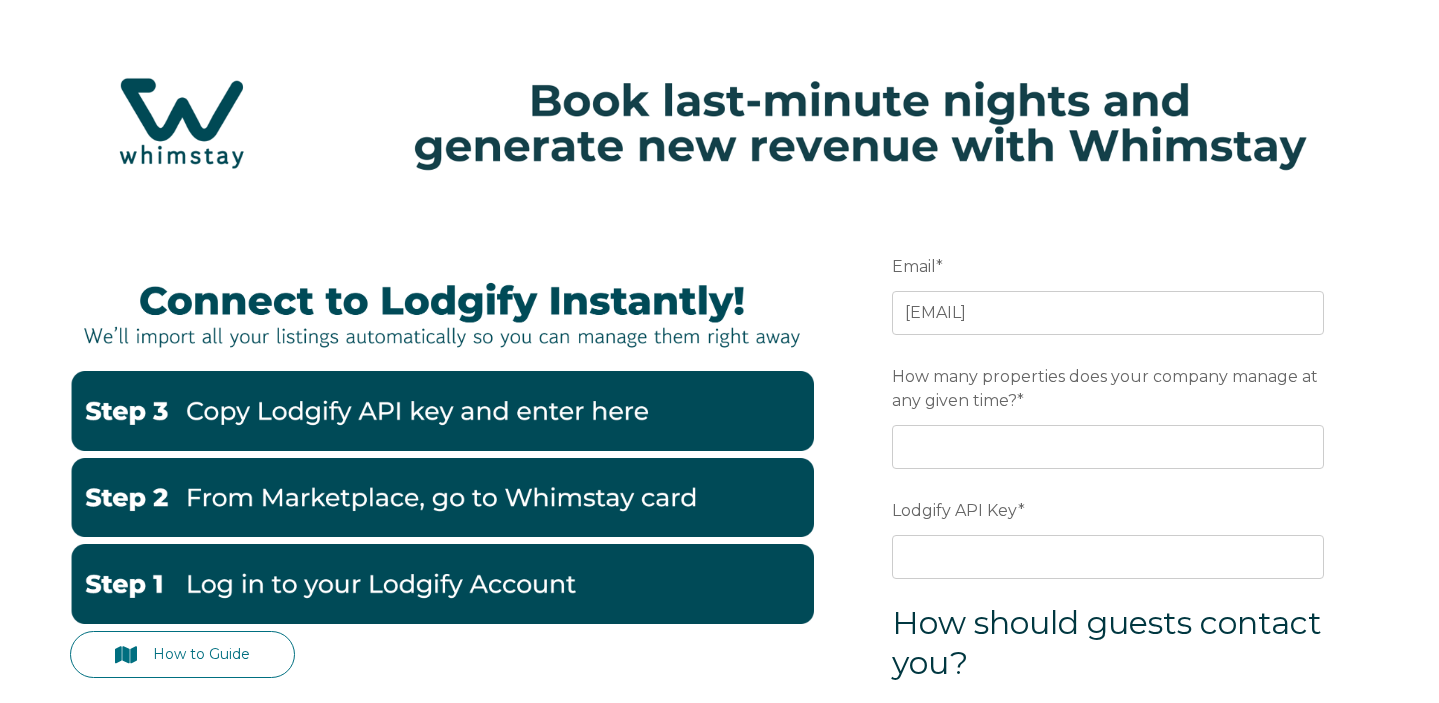 scroll, scrollTop: 0, scrollLeft: 0, axis: both 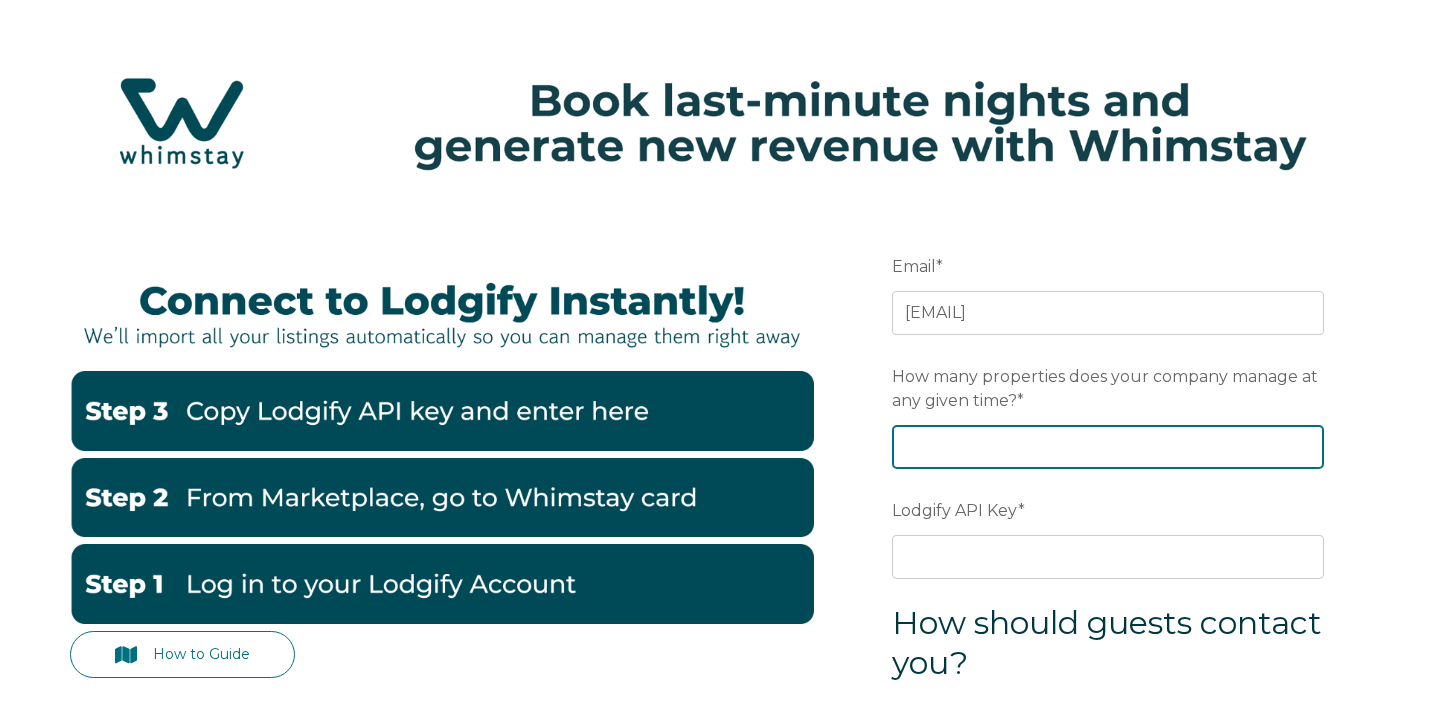 click on "How many properties does your company manage at any given time? *" at bounding box center [1108, 447] 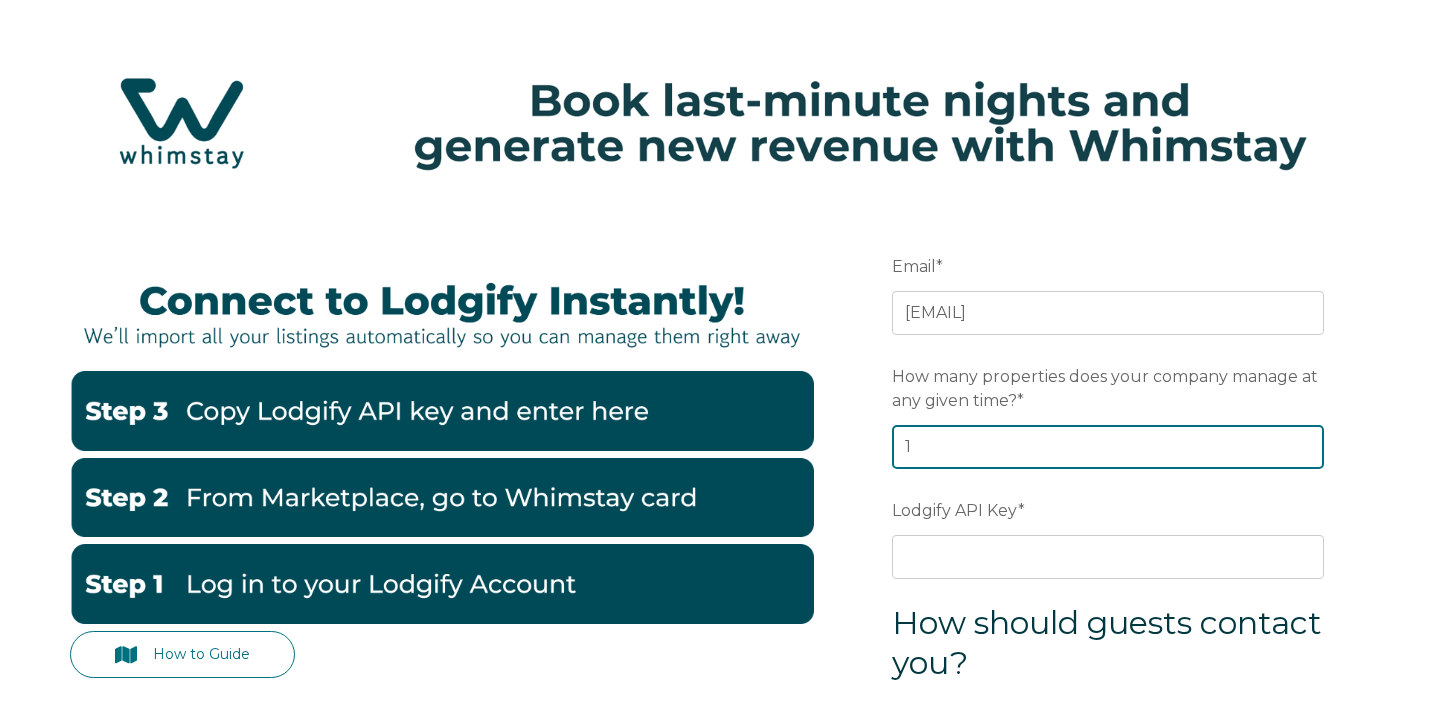 type on "1" 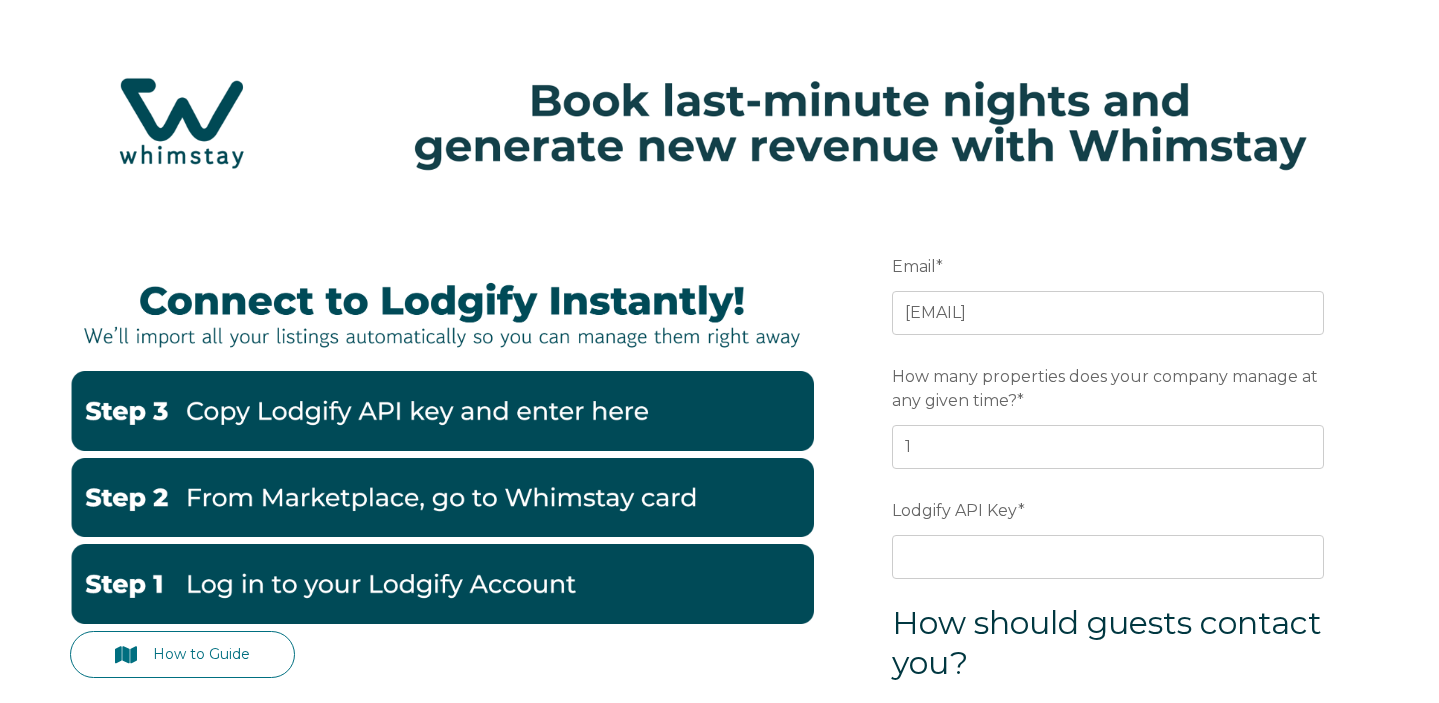 click on "Email * [EMAIL] Preferred language SDR How many properties does your company manage at any given time? * 1 Lodgify API Key * How should guests contact you? Guest Contact Email Address * [EMAIL] Guest Contact Phone Number * [PHONE]" at bounding box center [1108, 630] 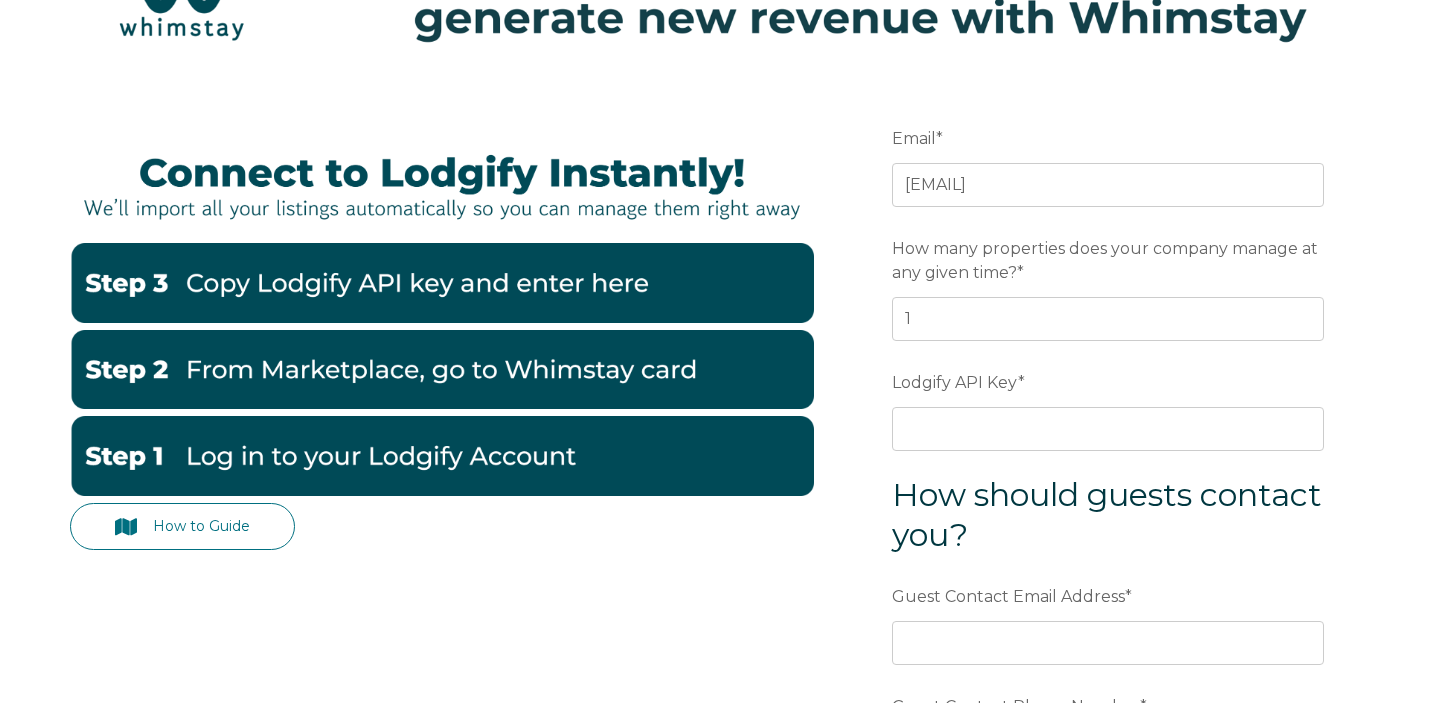 scroll, scrollTop: 130, scrollLeft: 0, axis: vertical 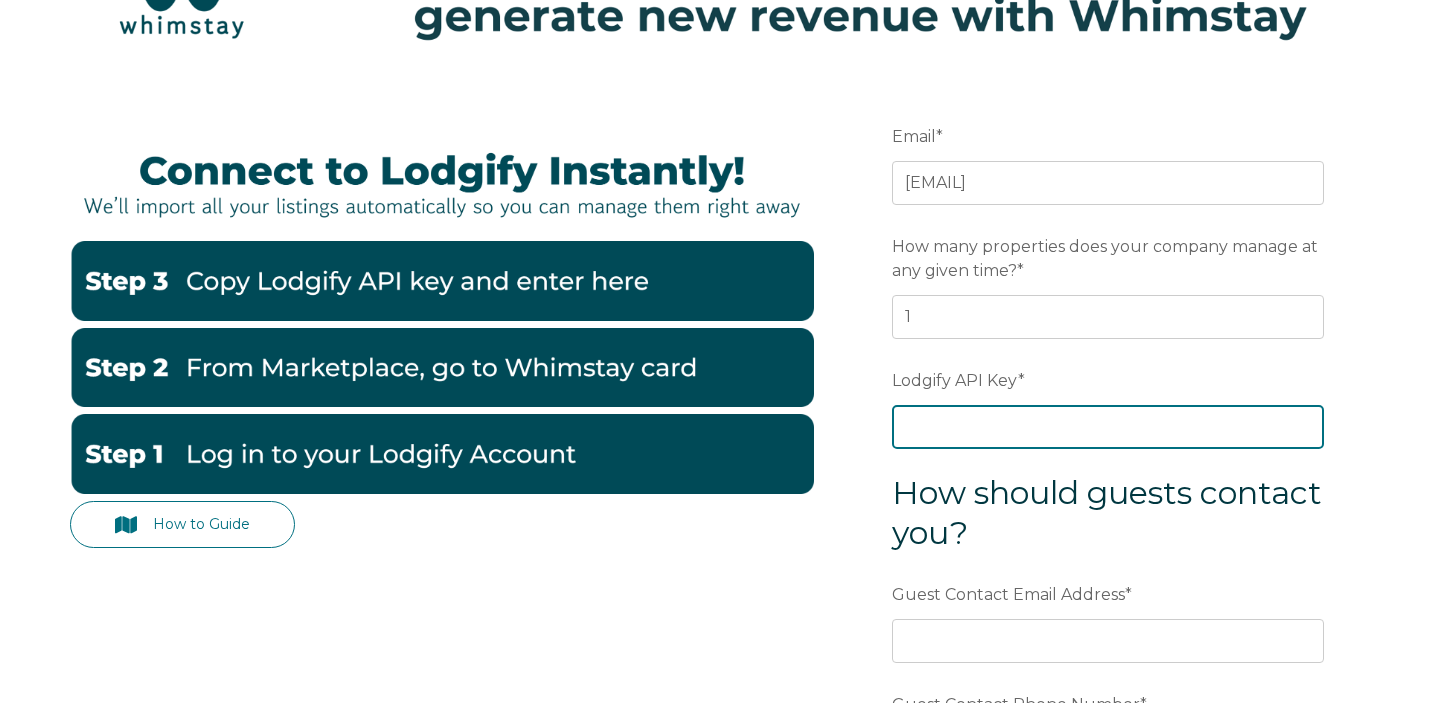 click on "Lodgify API Key *" at bounding box center [1108, 427] 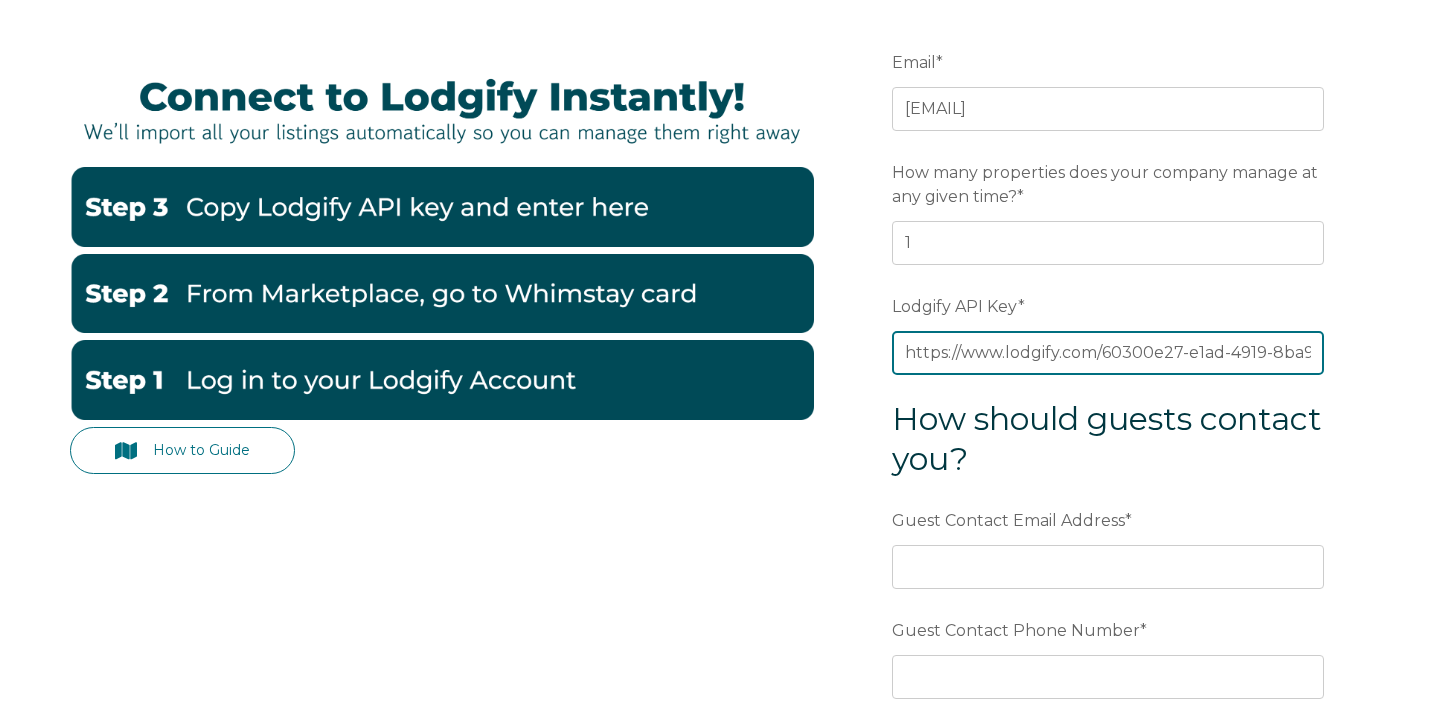 scroll, scrollTop: 206, scrollLeft: 0, axis: vertical 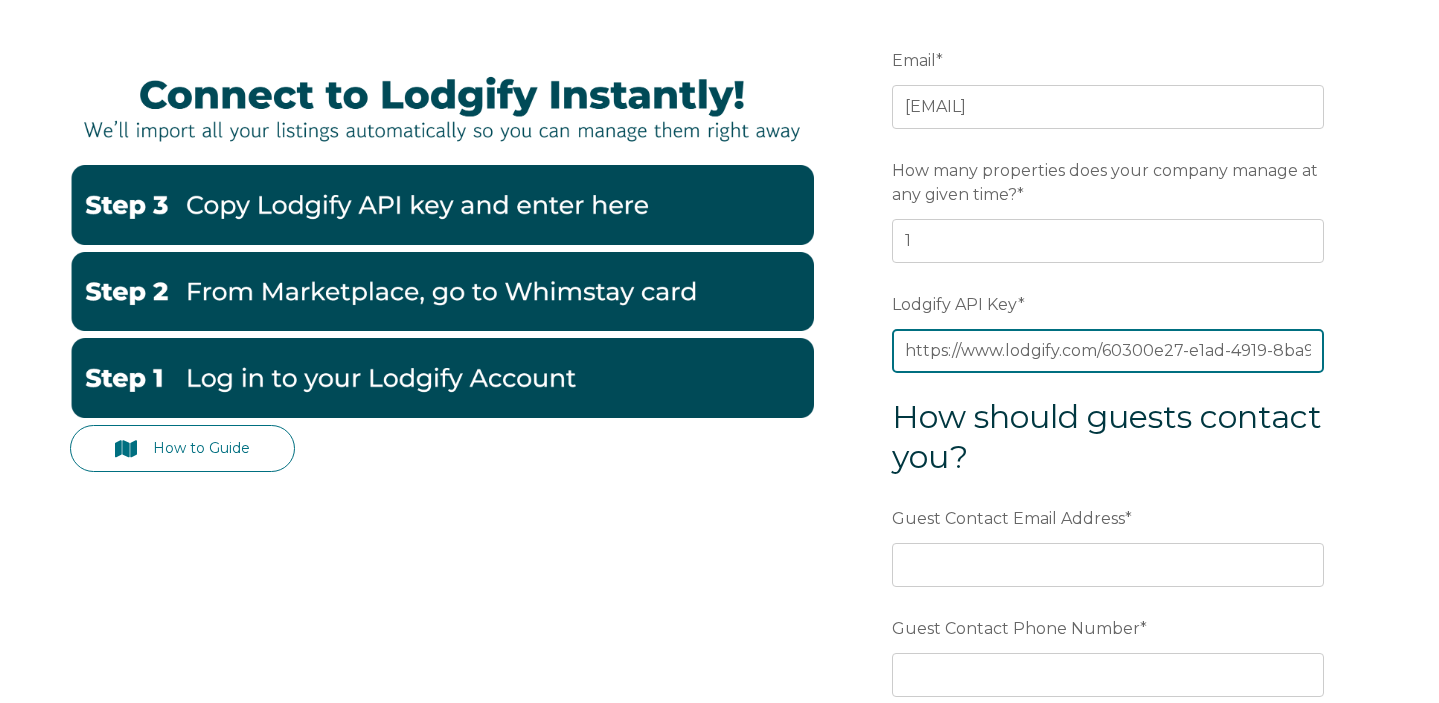 type on "https://www.lodgify.com/60300e27-e1ad-4919-8ba9-4074667b2b26.ics" 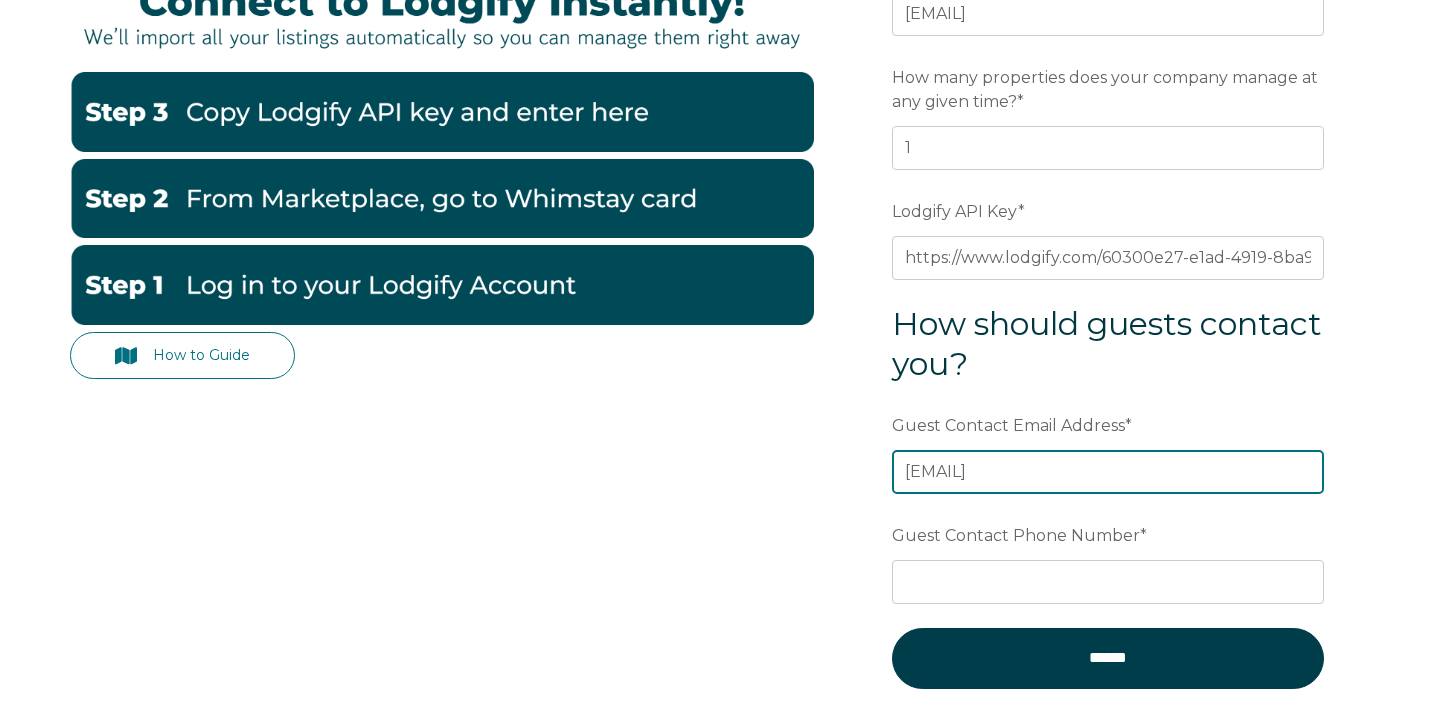 scroll, scrollTop: 317, scrollLeft: 0, axis: vertical 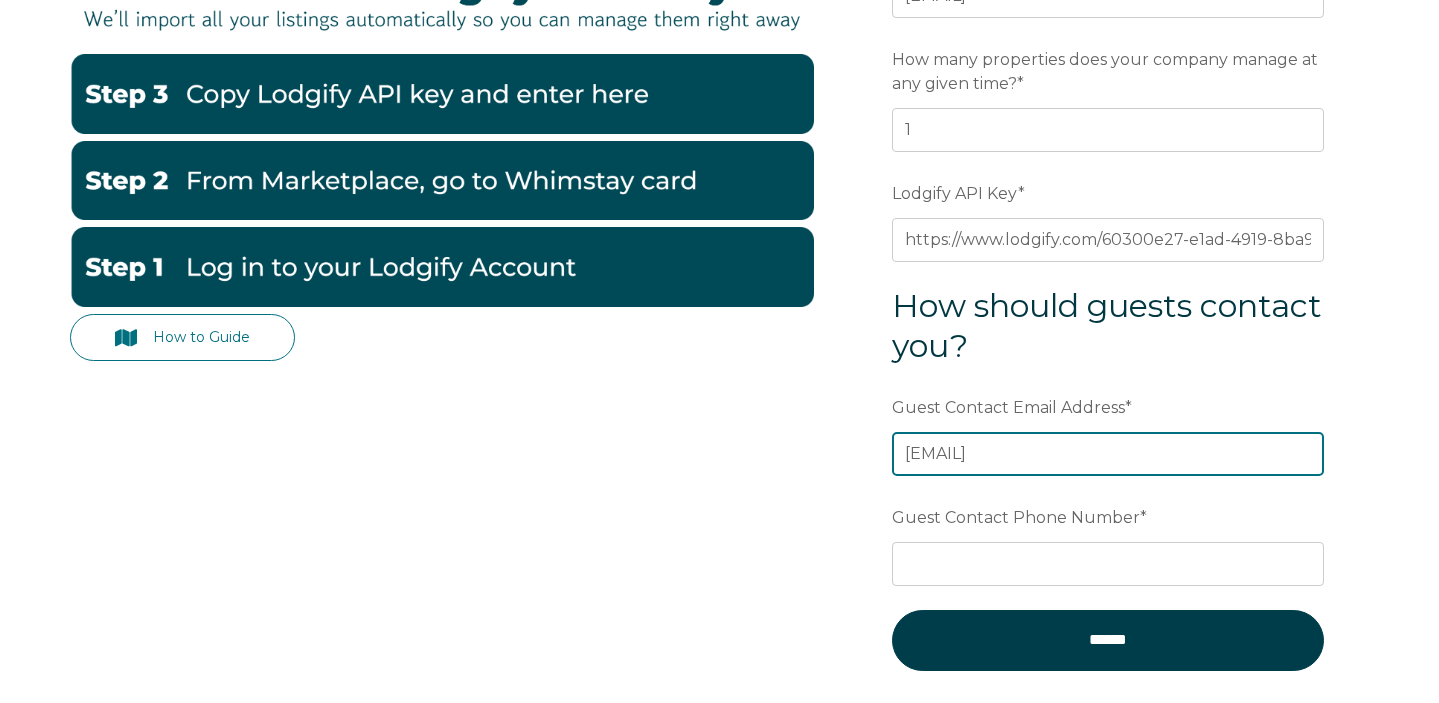 type on "[EMAIL]" 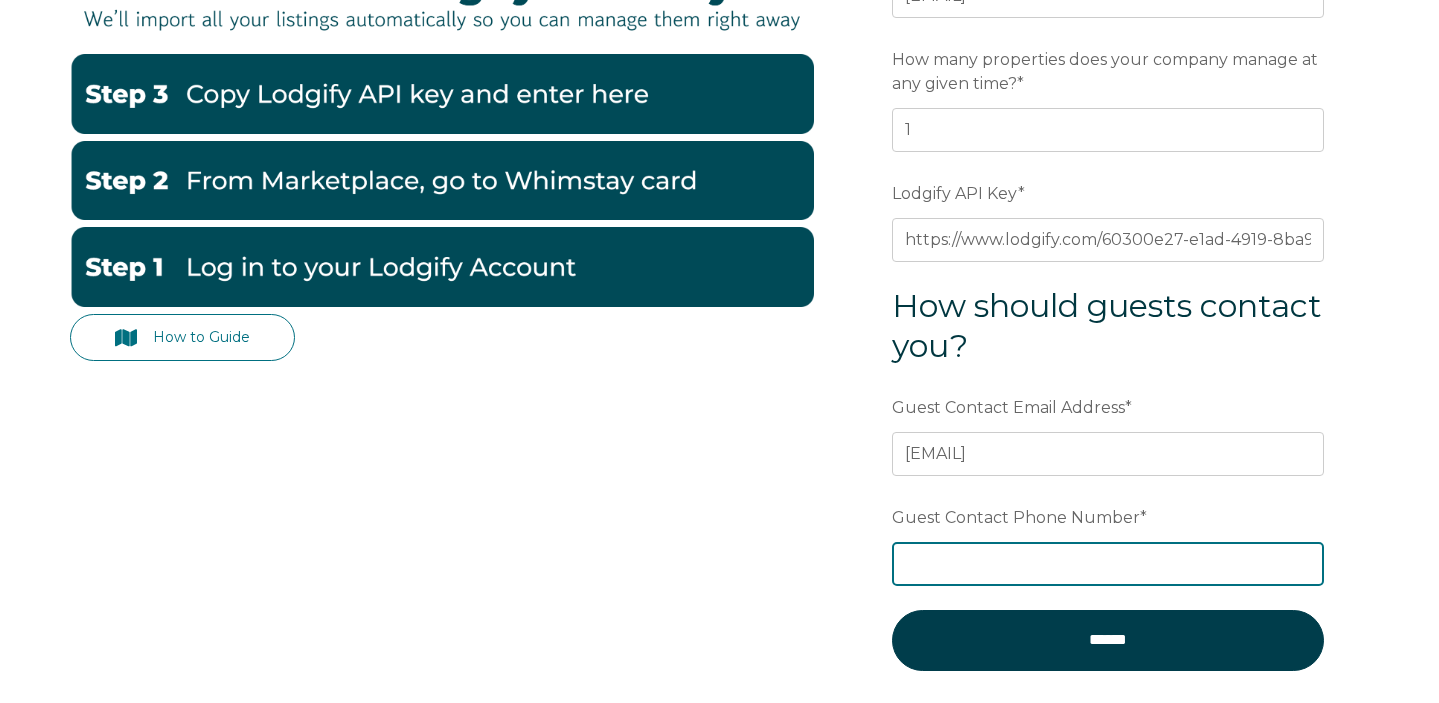 type on "c" 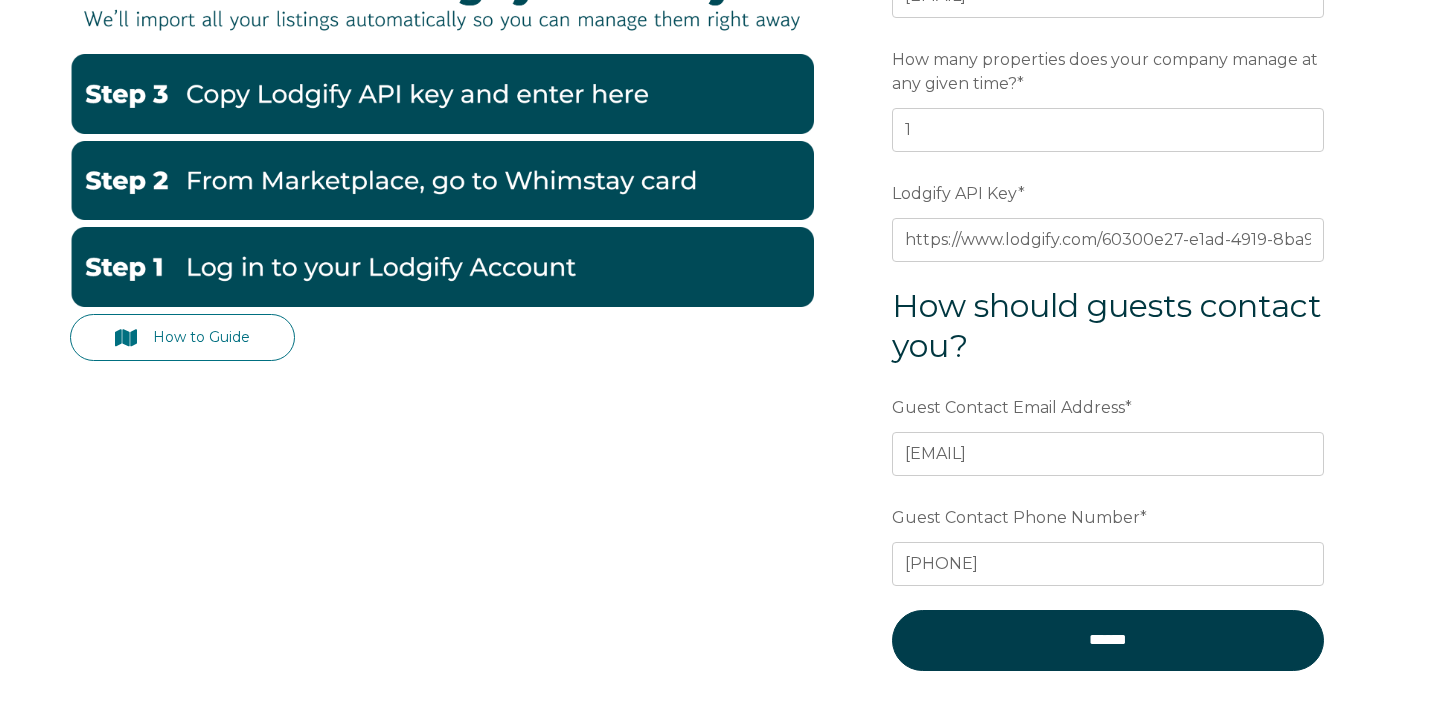 click on "3669903770" at bounding box center (1108, 564) 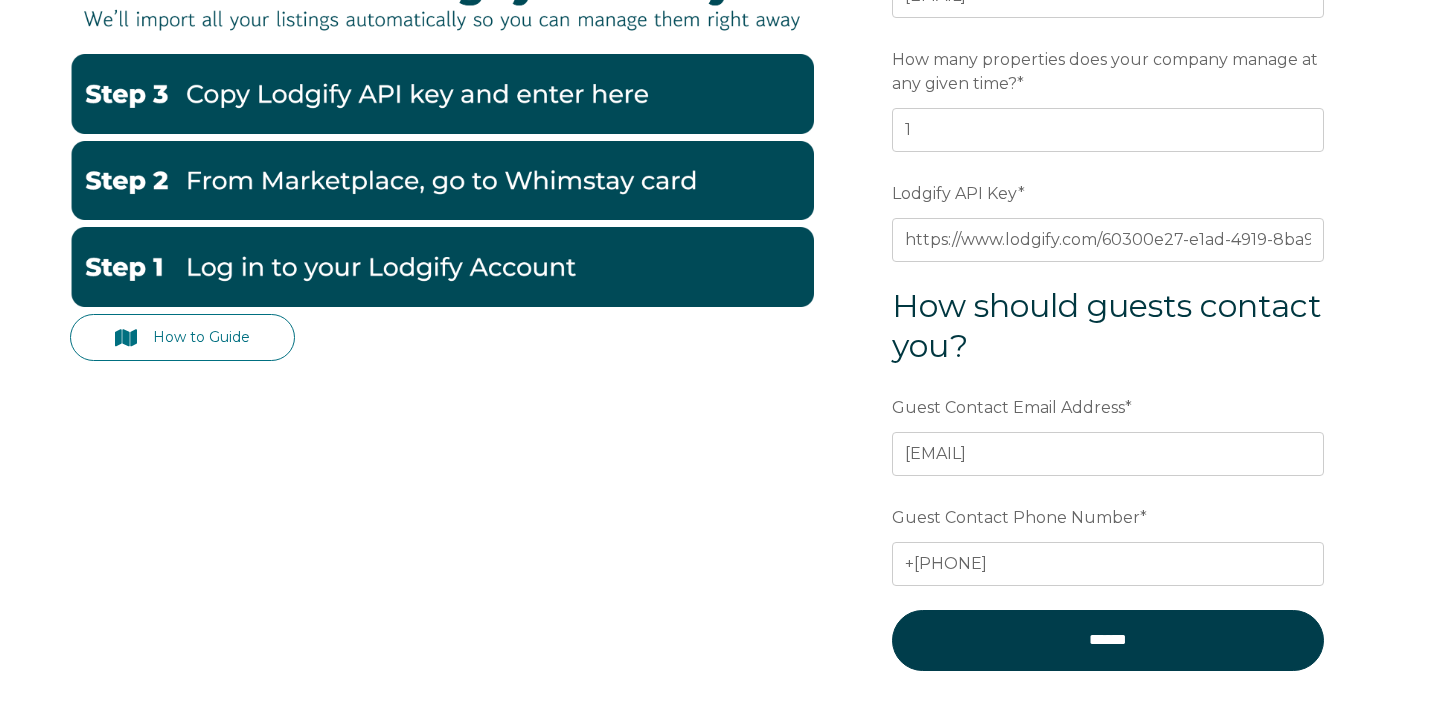 type on "+39[PHONE]" 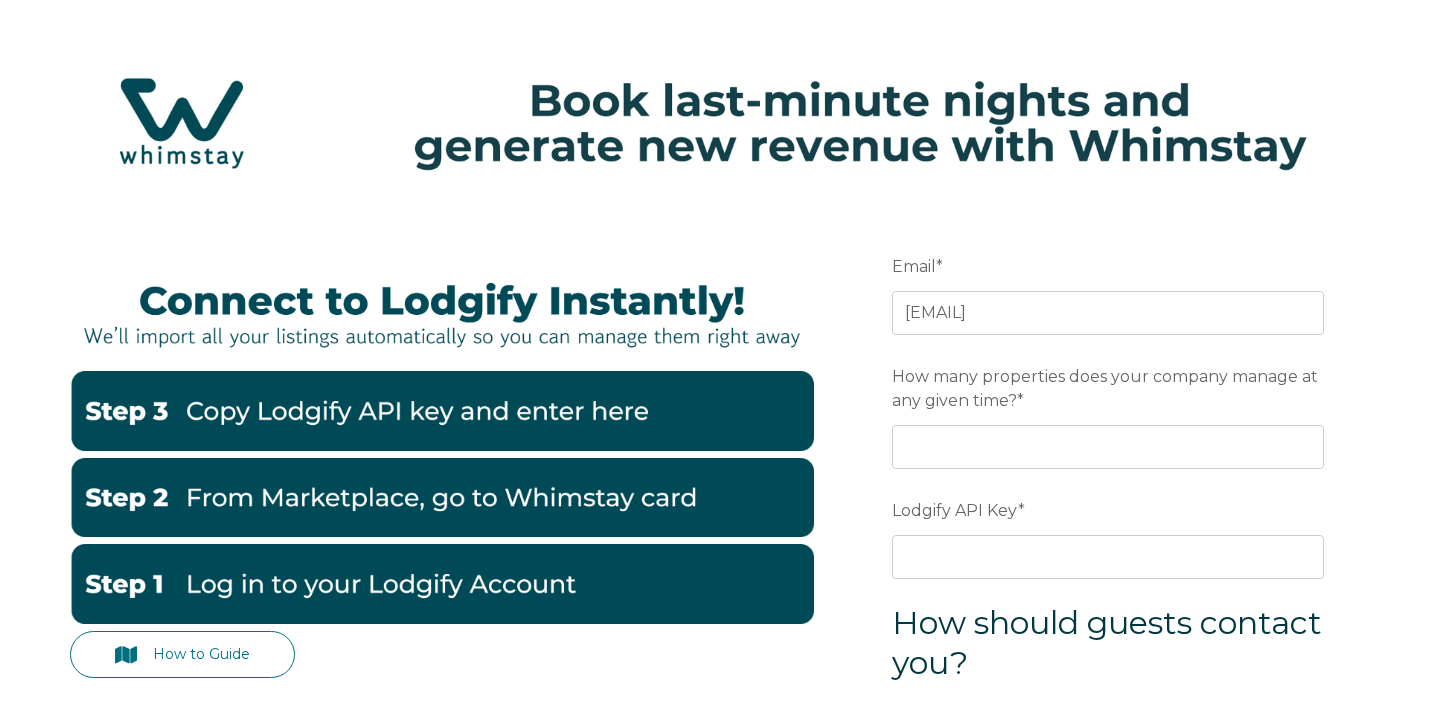 scroll, scrollTop: 107, scrollLeft: 0, axis: vertical 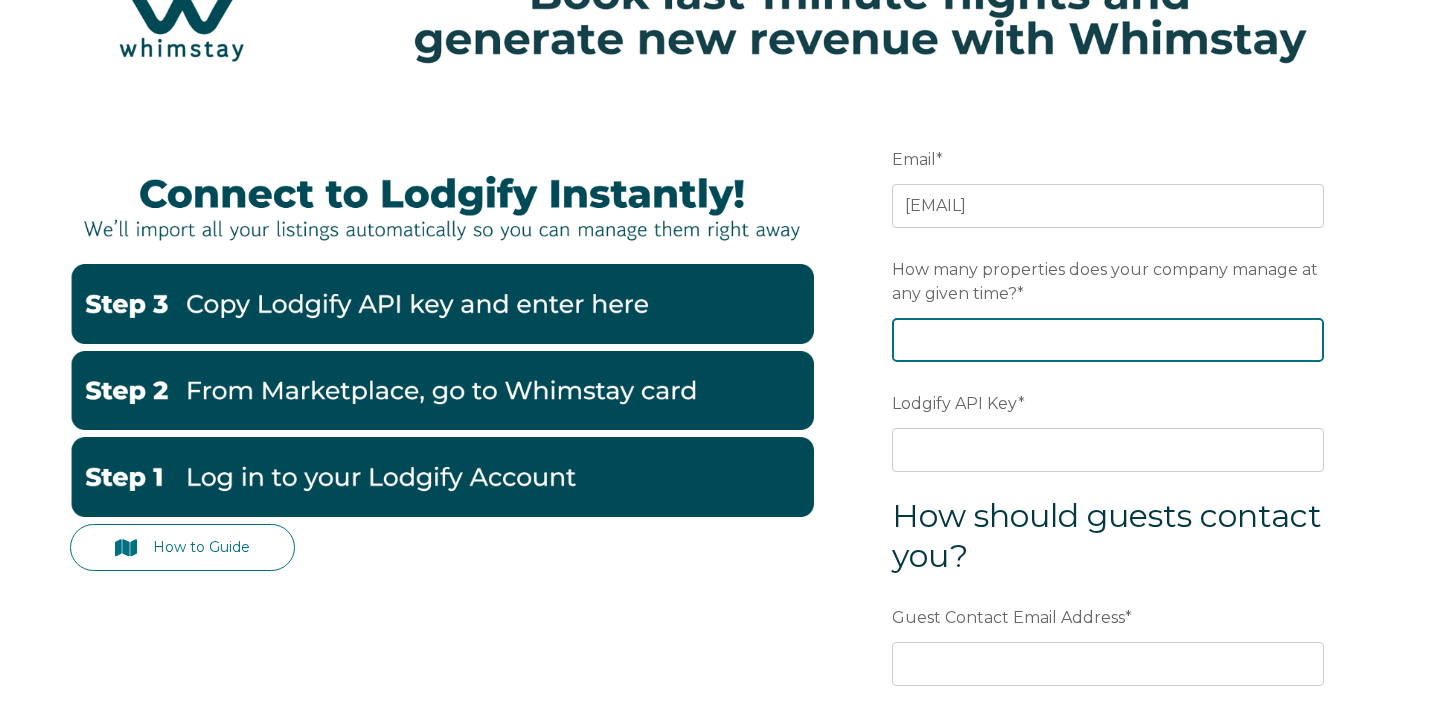 click on "How many properties does your company manage at any given time? *" at bounding box center [1108, 340] 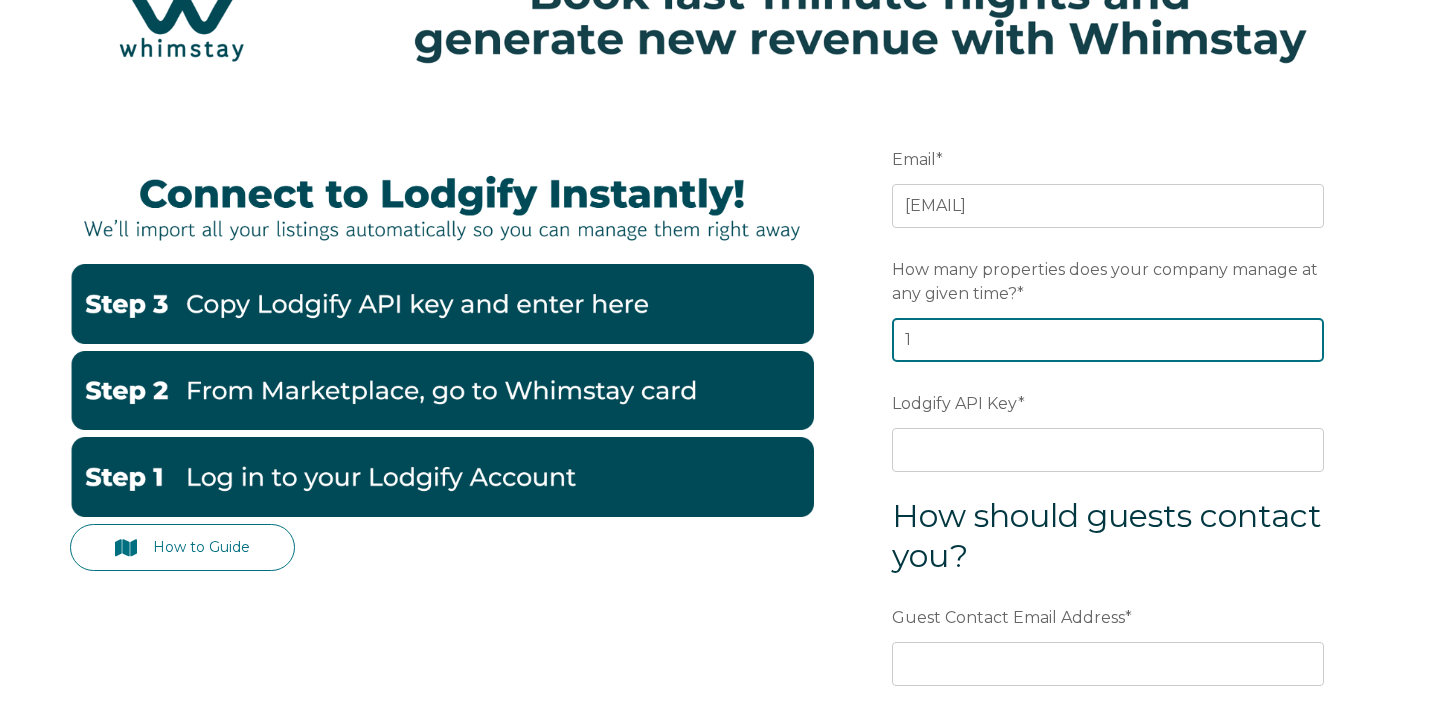 type on "1" 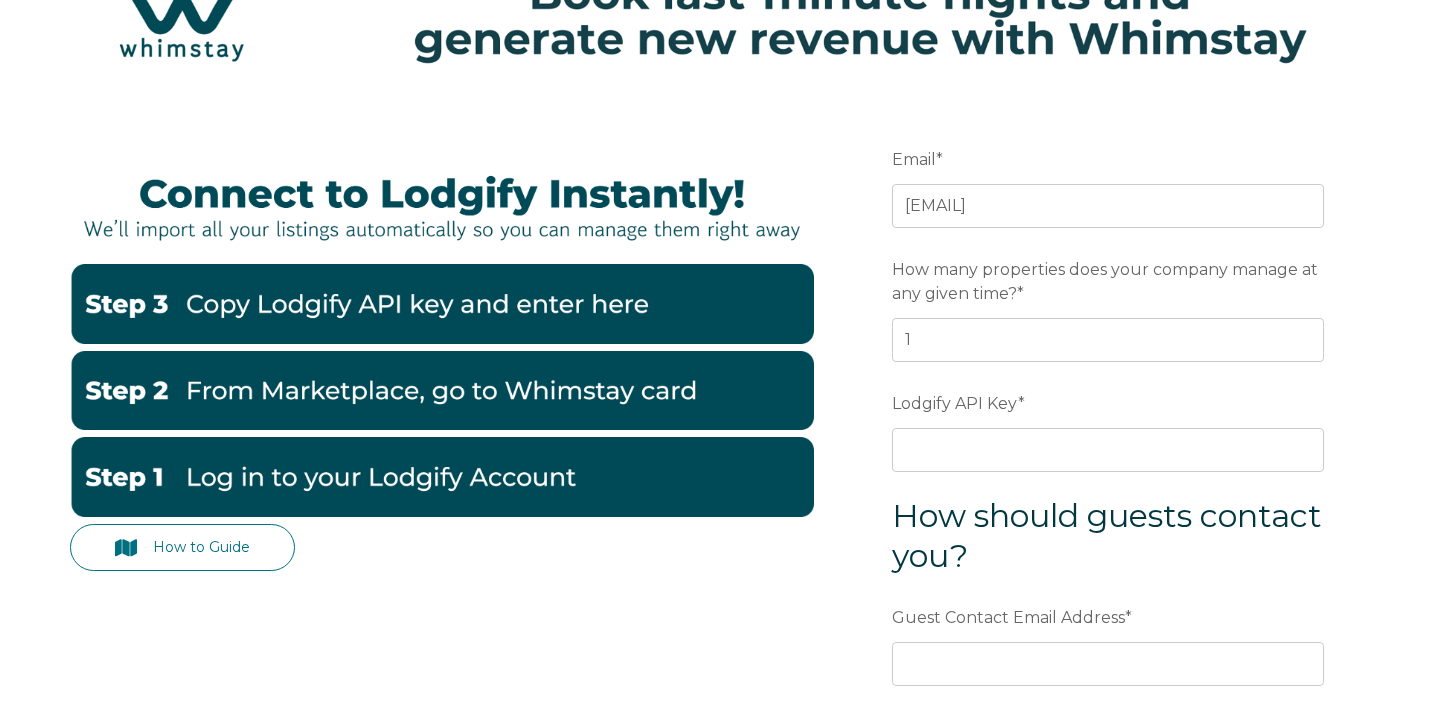 click on "Email * [EMAIL] Preferred language SDR How many properties does your company manage at any given time? * 1 Lodgify API Key * How should guests contact you? Guest Contact Email Address * [EMAIL] Guest Contact Phone Number * [PHONE]" at bounding box center [1108, 523] 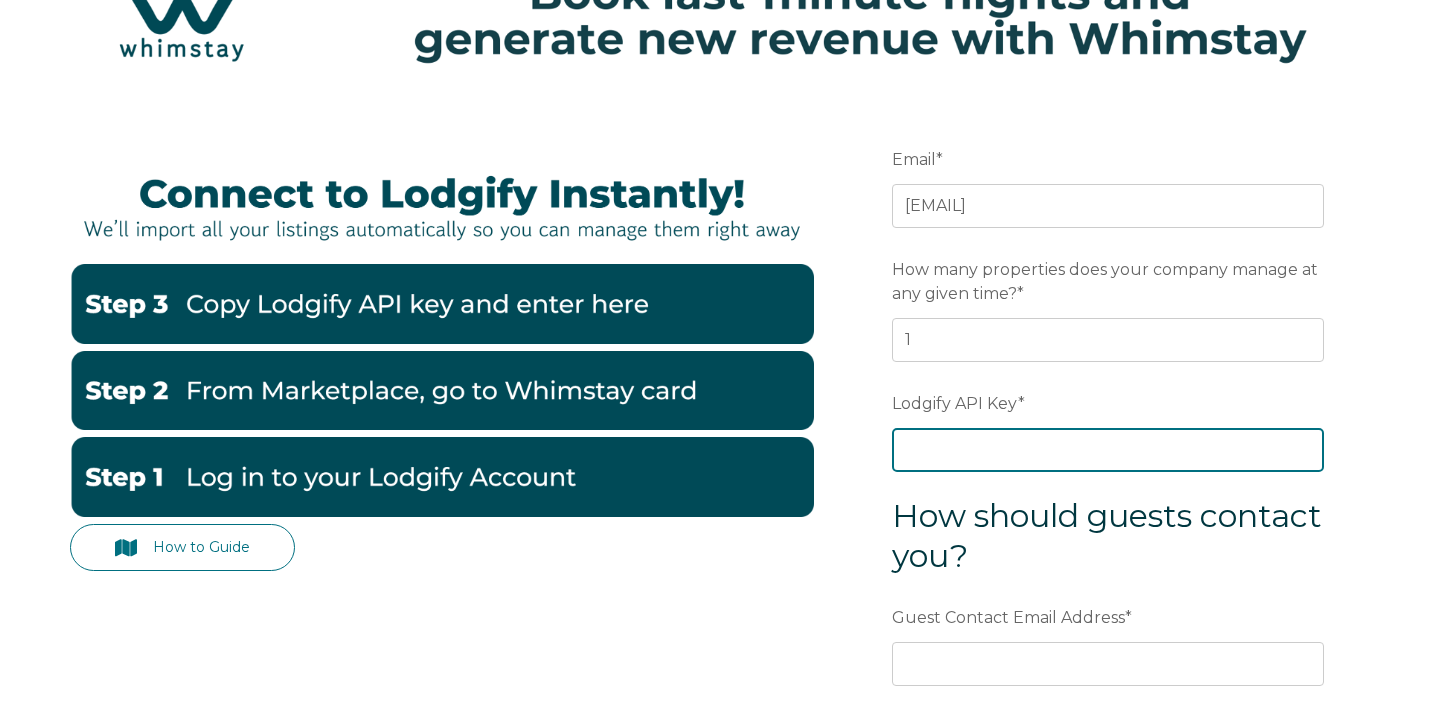 click on "Lodgify API Key *" at bounding box center [1108, 450] 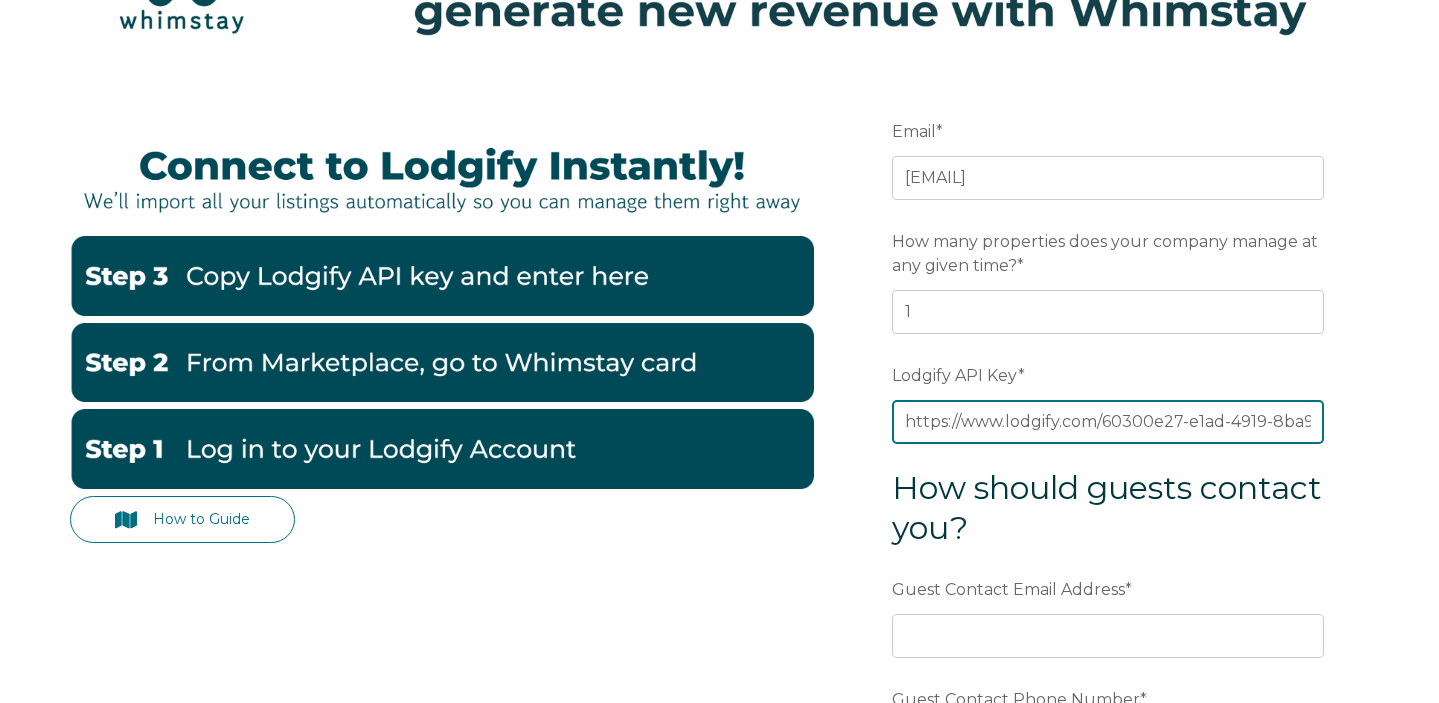 scroll, scrollTop: 192, scrollLeft: 0, axis: vertical 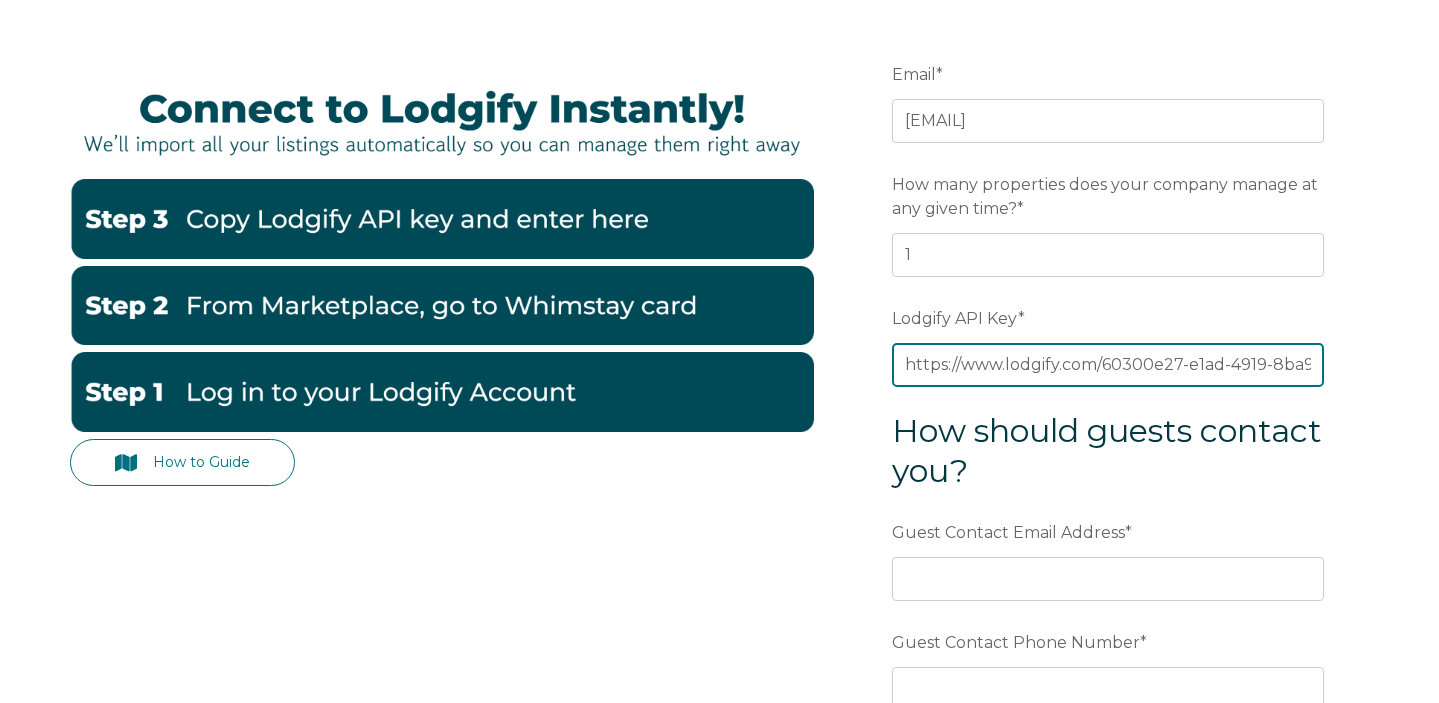 type on "https://www.lodgify.com/60300e27-e1ad-4919-8ba9-4074667b2b26.ics" 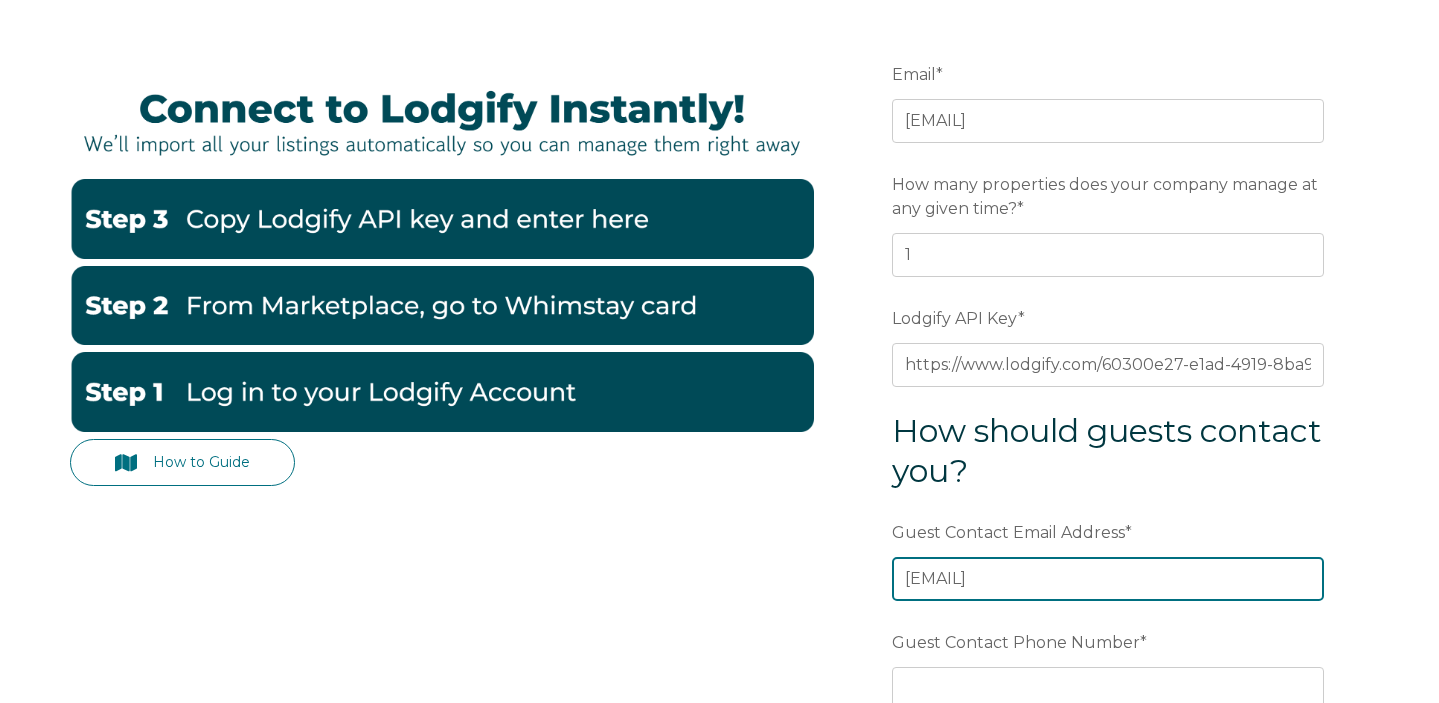 type on "[EMAIL]" 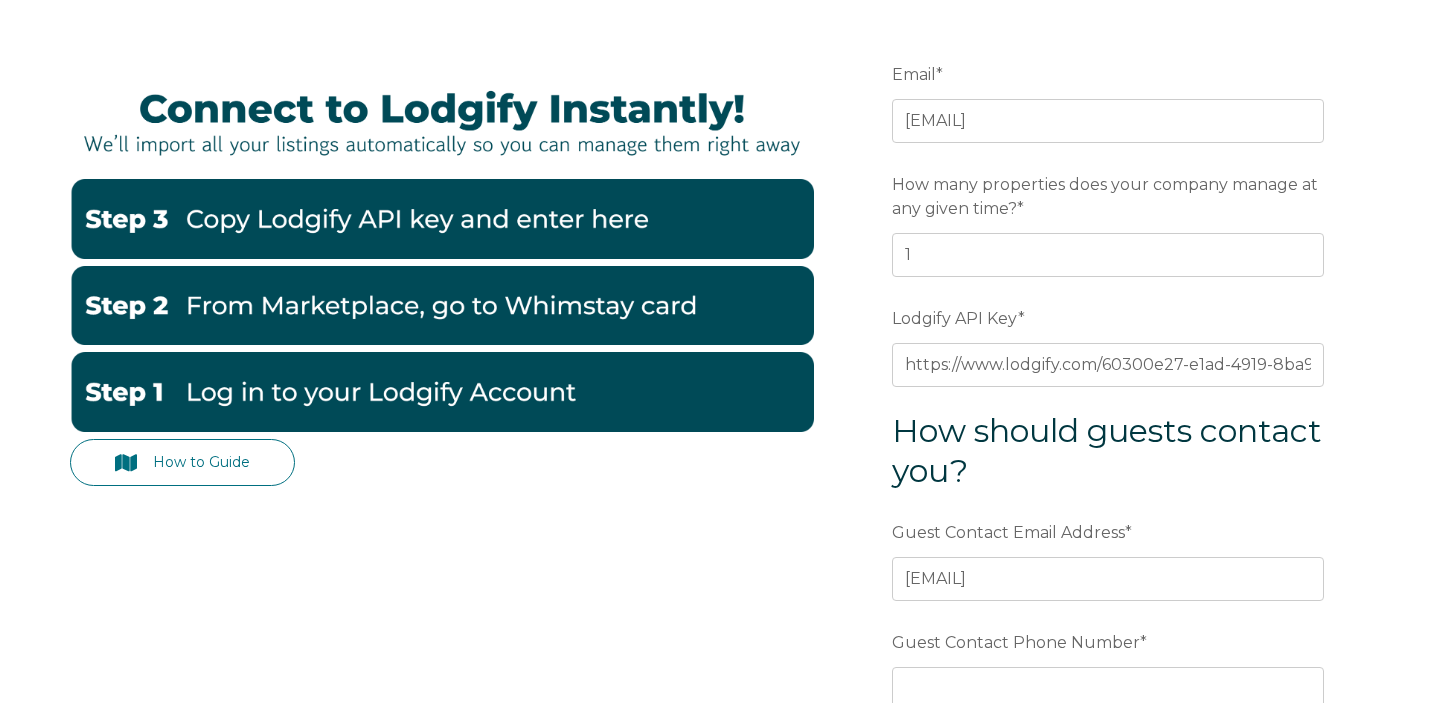 click on "Email * [EMAIL] Preferred language SDR How many properties does your company manage at any given time? * 1 Lodgify API Key * https://www.lodgify.com/60300e27-e1ad-4919-8ba9-4074667b2b26.ics How should guests contact you? Guest Contact Email Address * [EMAIL] Guest Contact Phone Number * ******" at bounding box center [1108, 438] 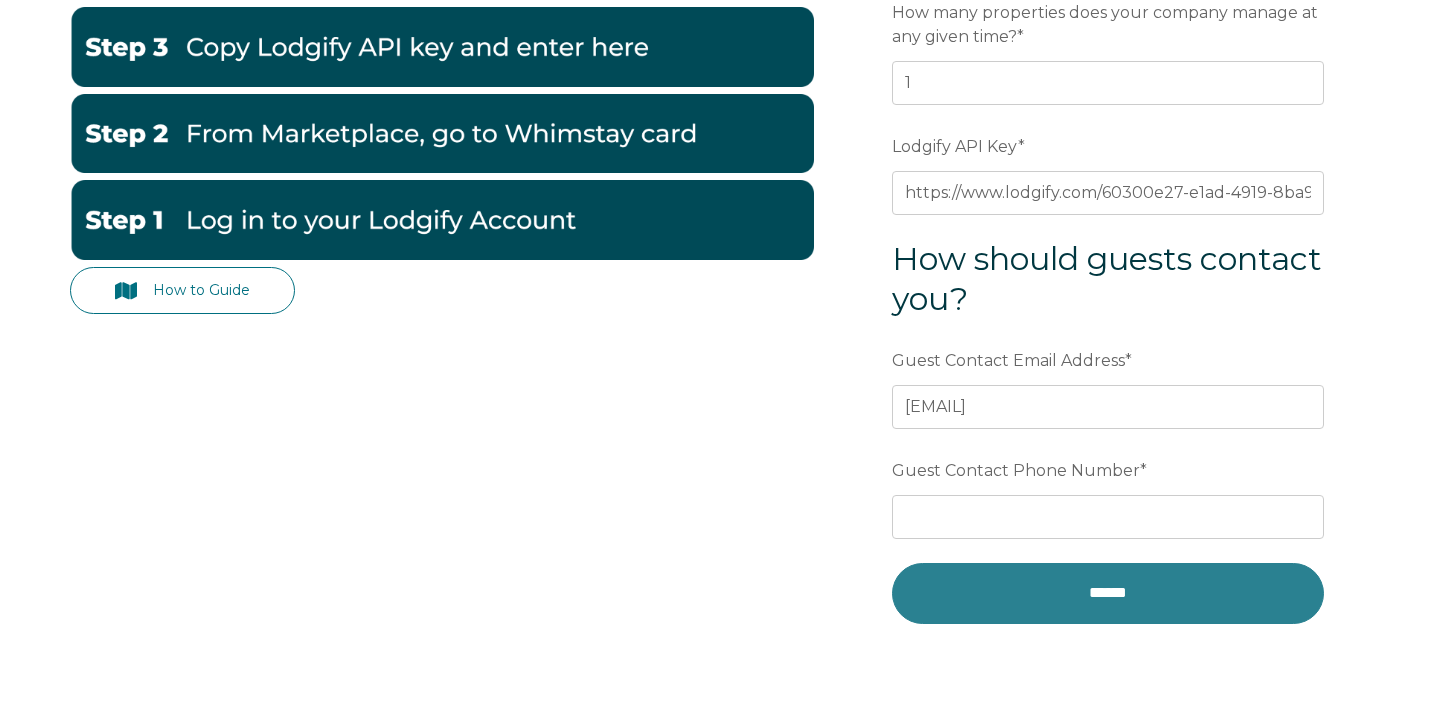 scroll, scrollTop: 383, scrollLeft: 0, axis: vertical 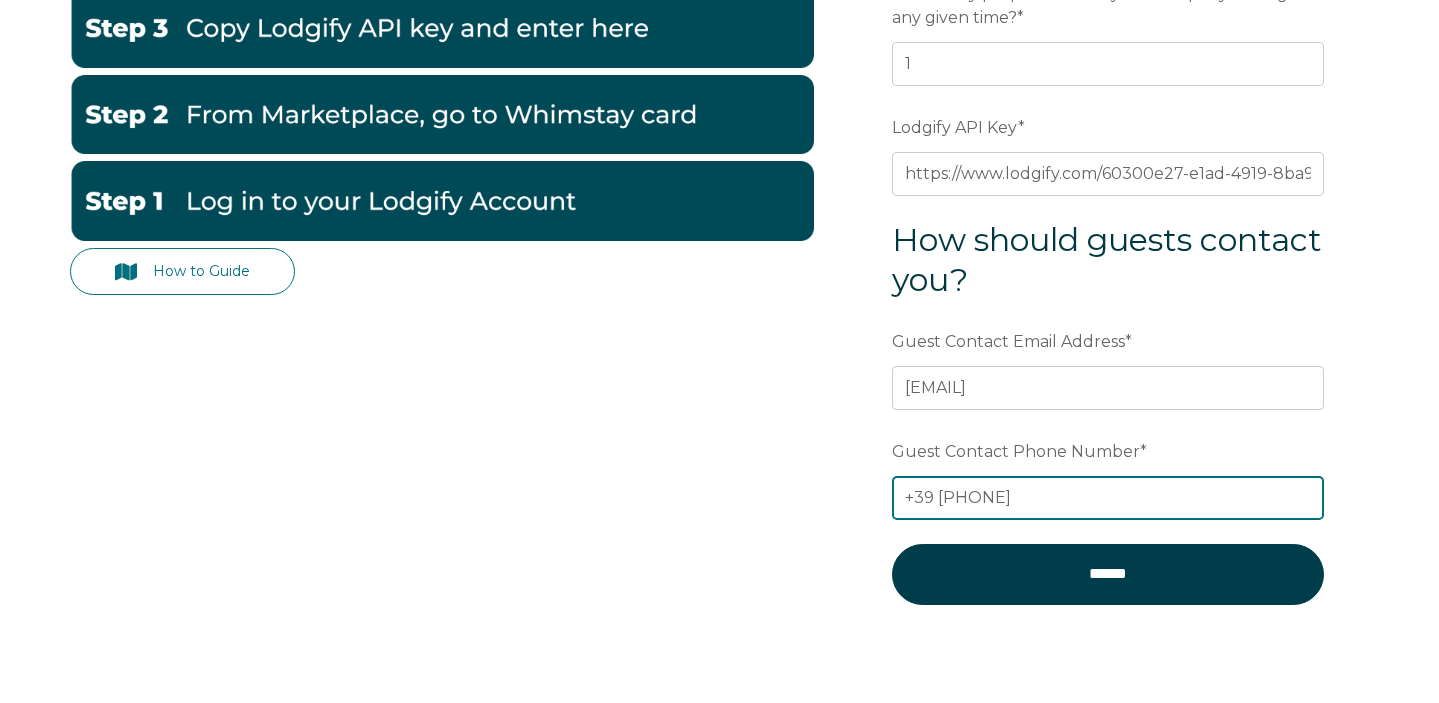 type on "+39 [PHONE]" 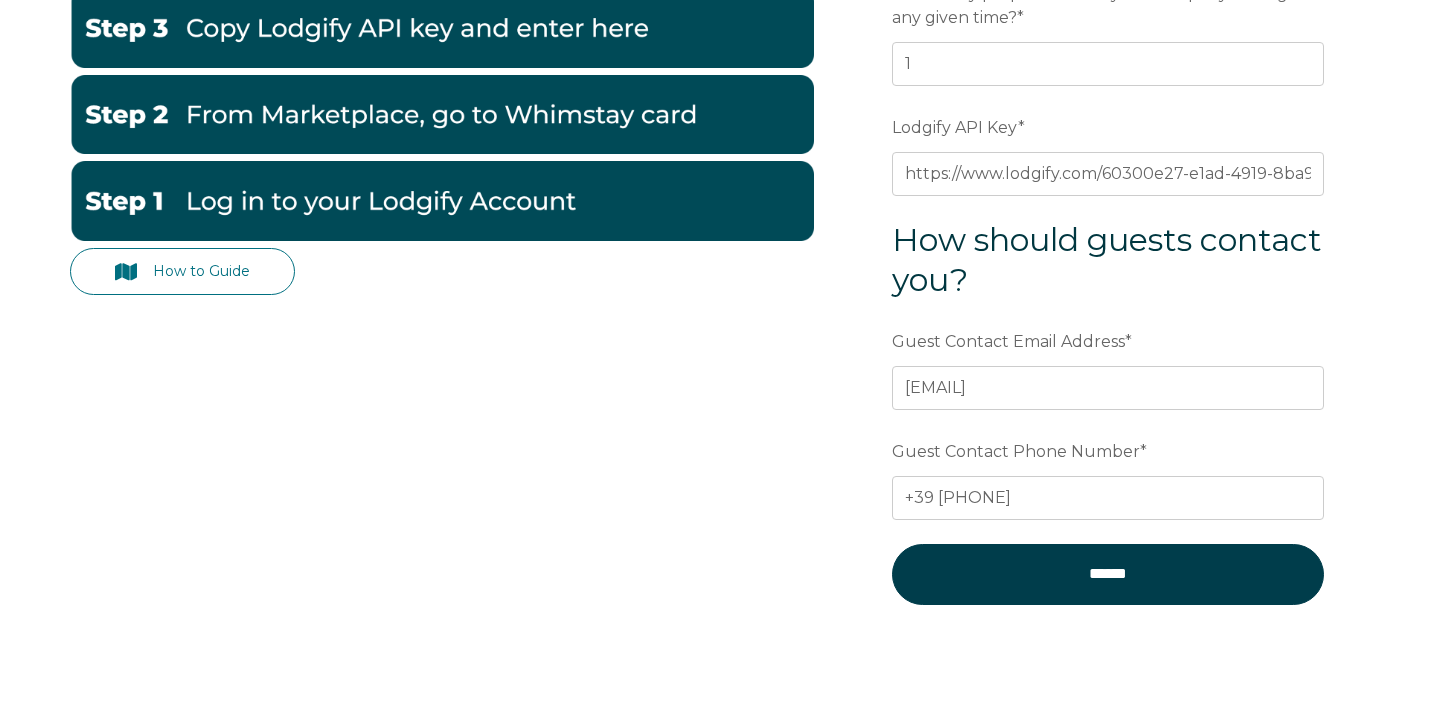 click on "Email * [EMAIL] Preferred language SDR How many properties does your company manage at any given time? * 1 Lodgify API Key * https://www.lodgify.com/60300e27-e1ad-4919-8ba9-4074667b2b26.ics How should guests contact you? Guest Contact Email Address * [EMAIL] Guest Contact Phone Number * +39[PHONE]" at bounding box center [1108, 247] 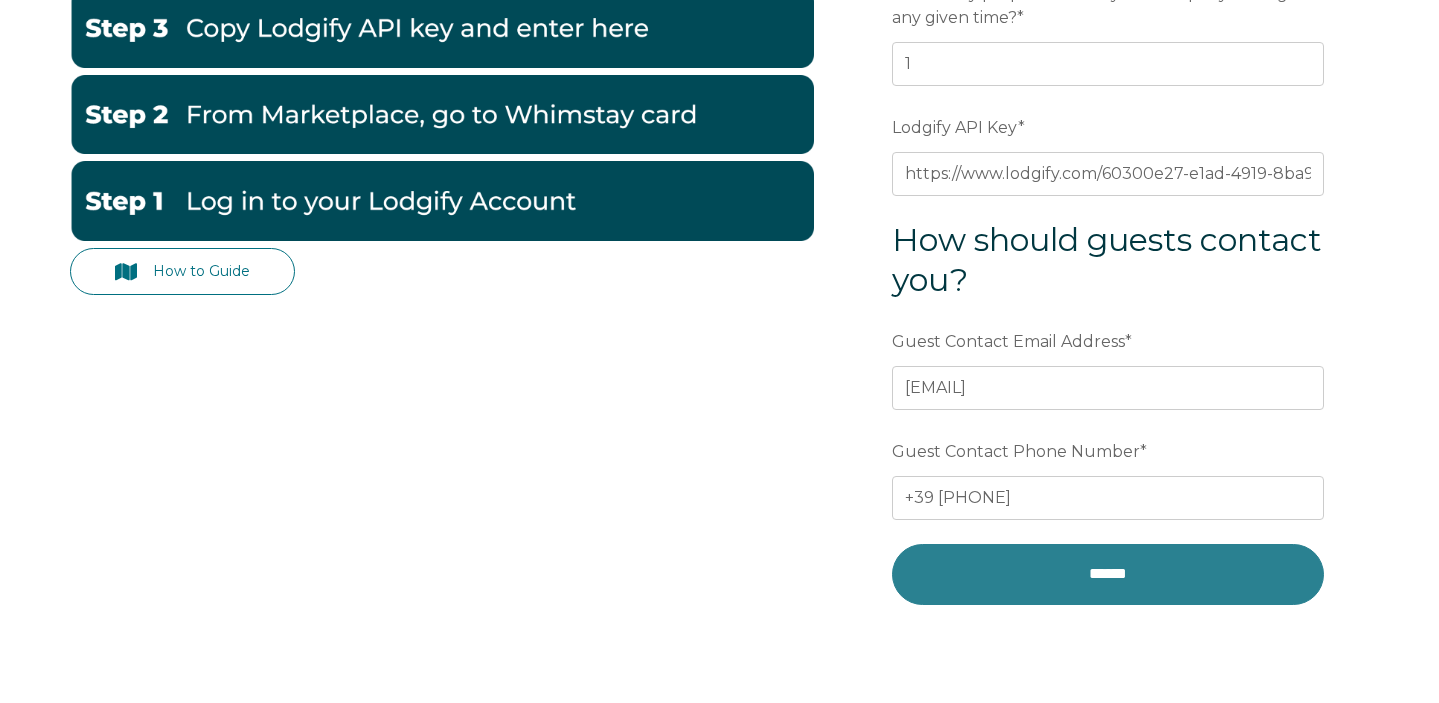 click on "******" at bounding box center [1108, 574] 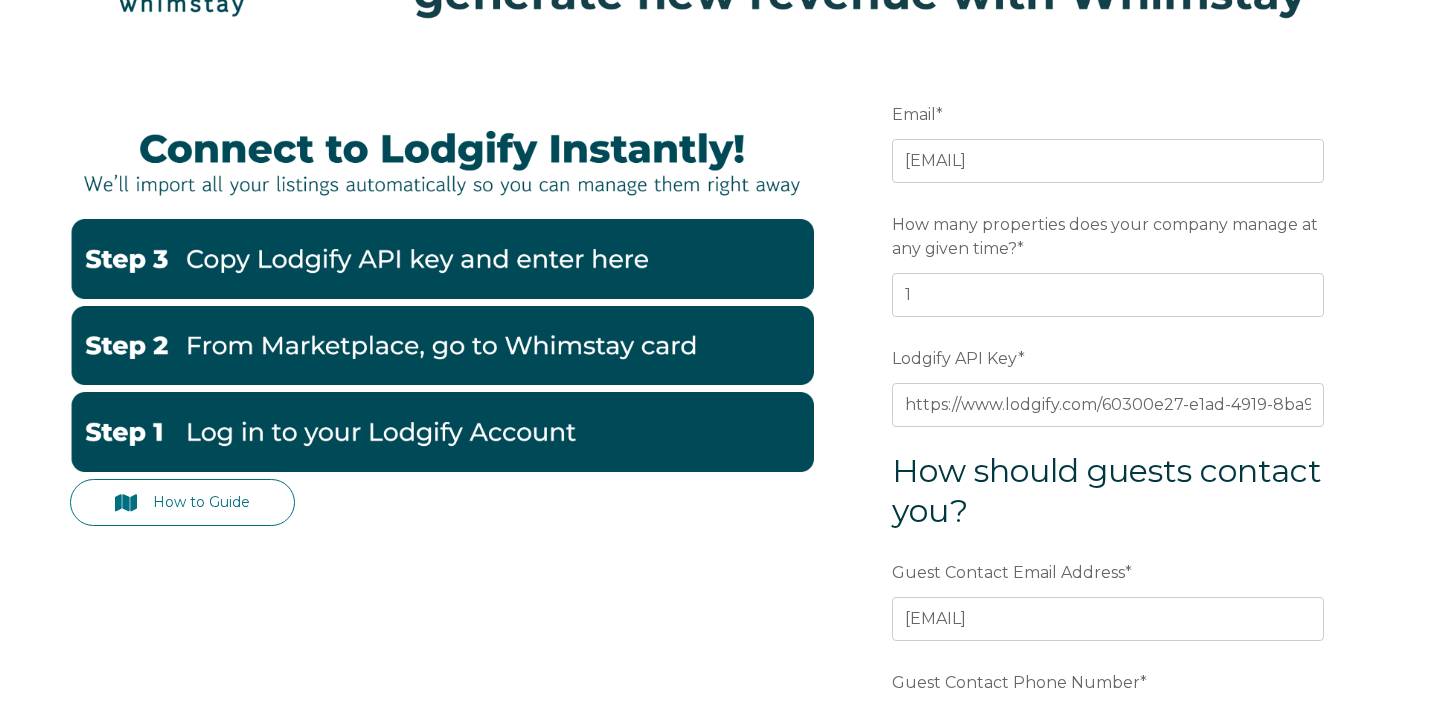 scroll, scrollTop: 109, scrollLeft: 0, axis: vertical 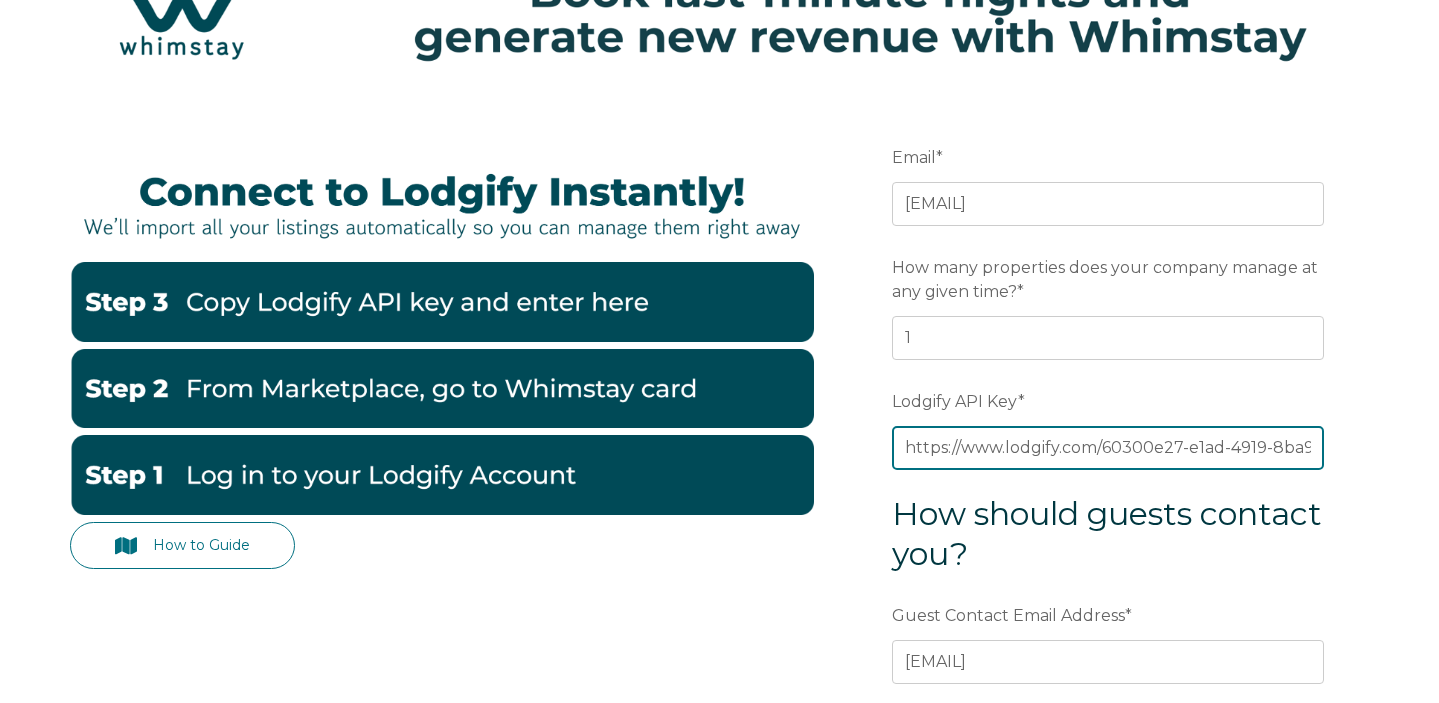 drag, startPoint x: 905, startPoint y: 449, endPoint x: 1438, endPoint y: 487, distance: 534.3529 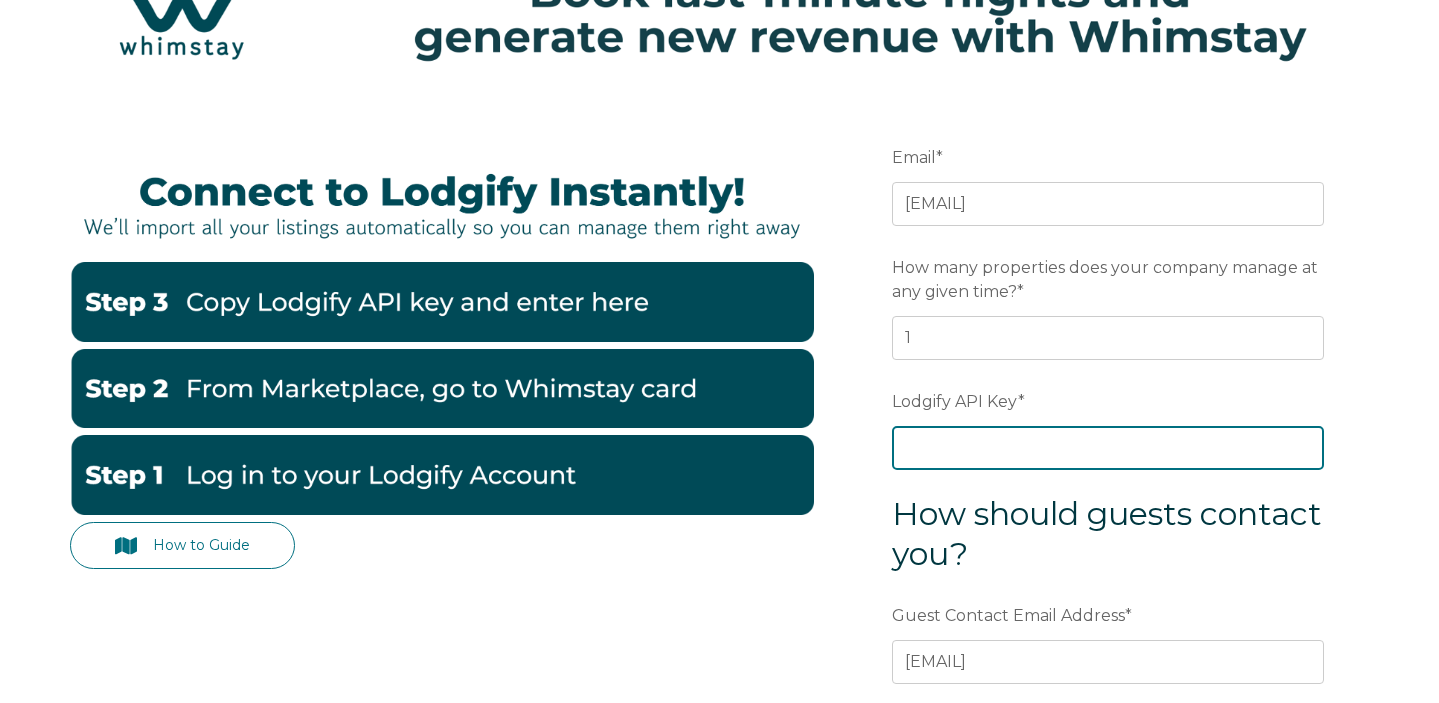 paste on "https://www.lodgify.com/60300e27-e1ad-4919-8ba9-4074667b2b26.ics" 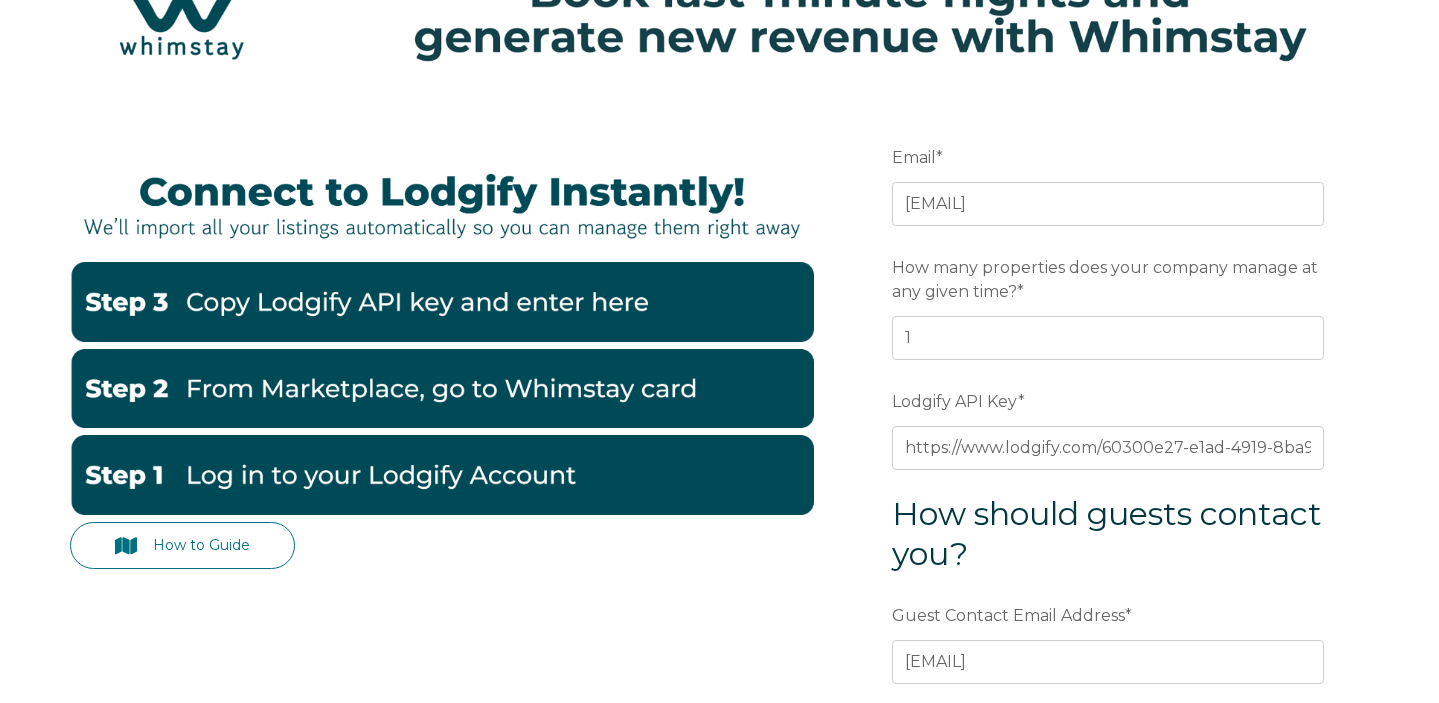 click on "Lodgify API Key" at bounding box center (955, 401) 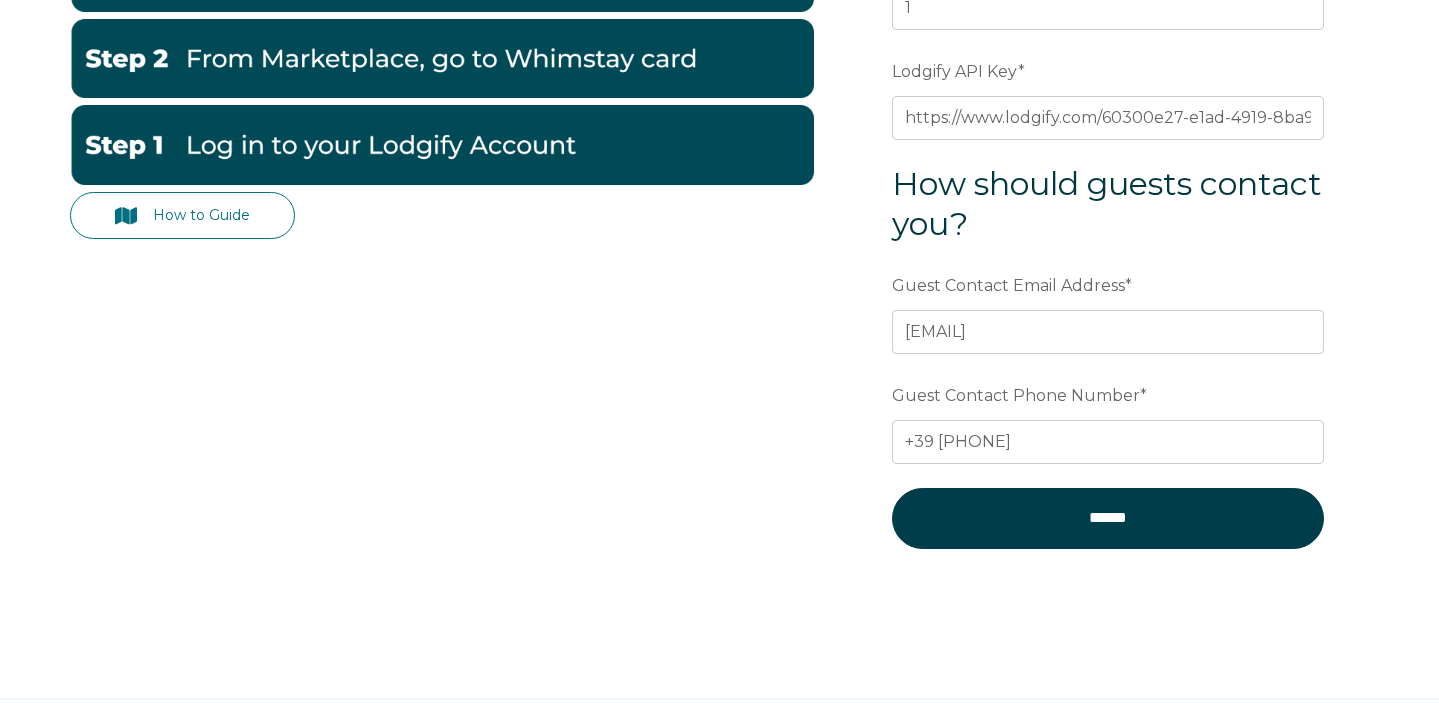 scroll, scrollTop: 482, scrollLeft: 0, axis: vertical 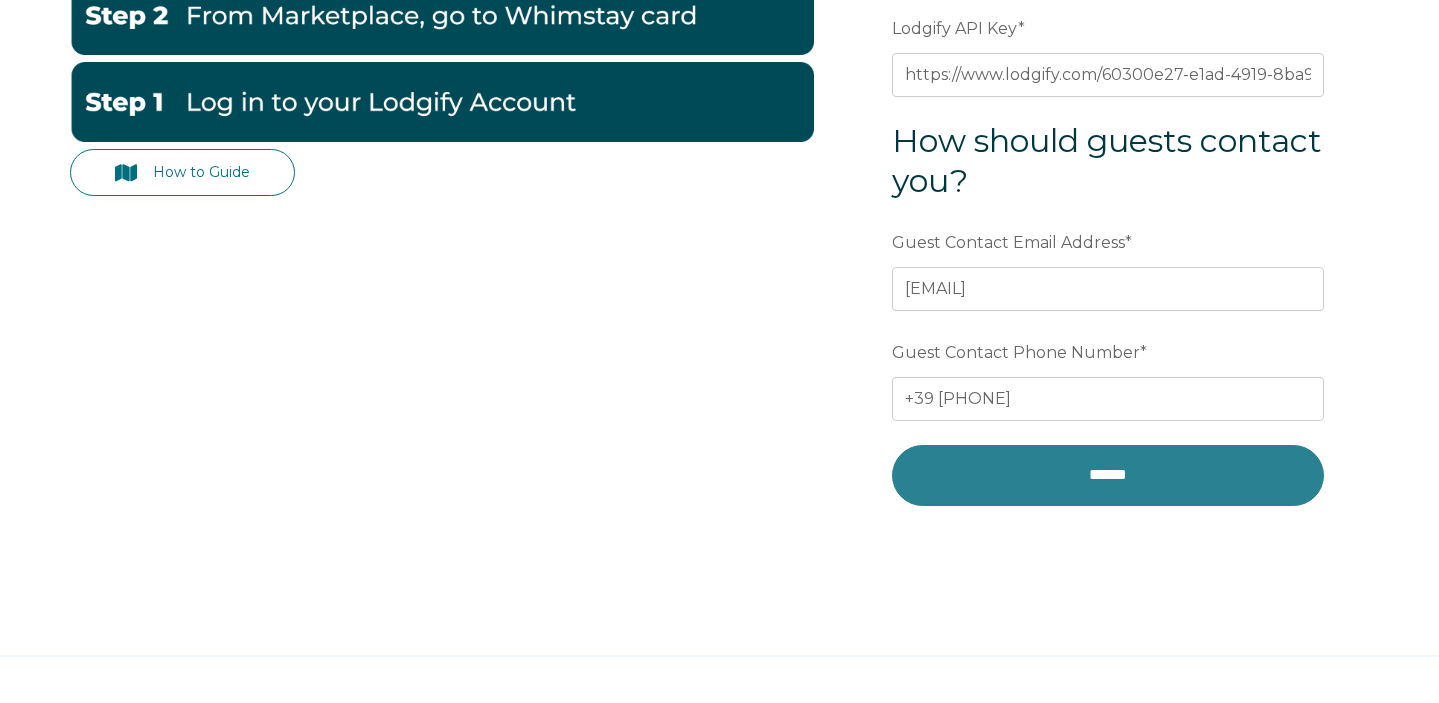 click on "******" at bounding box center [1108, 475] 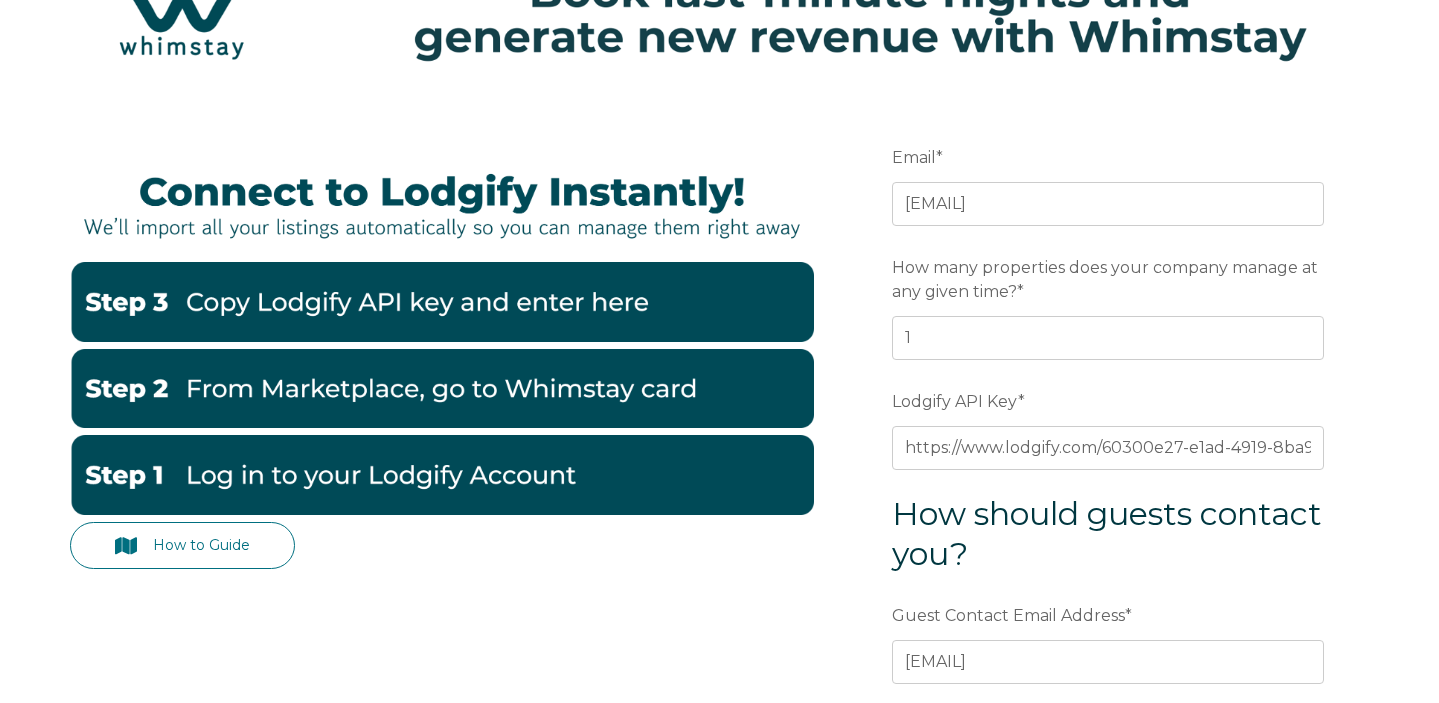 scroll, scrollTop: 98, scrollLeft: 0, axis: vertical 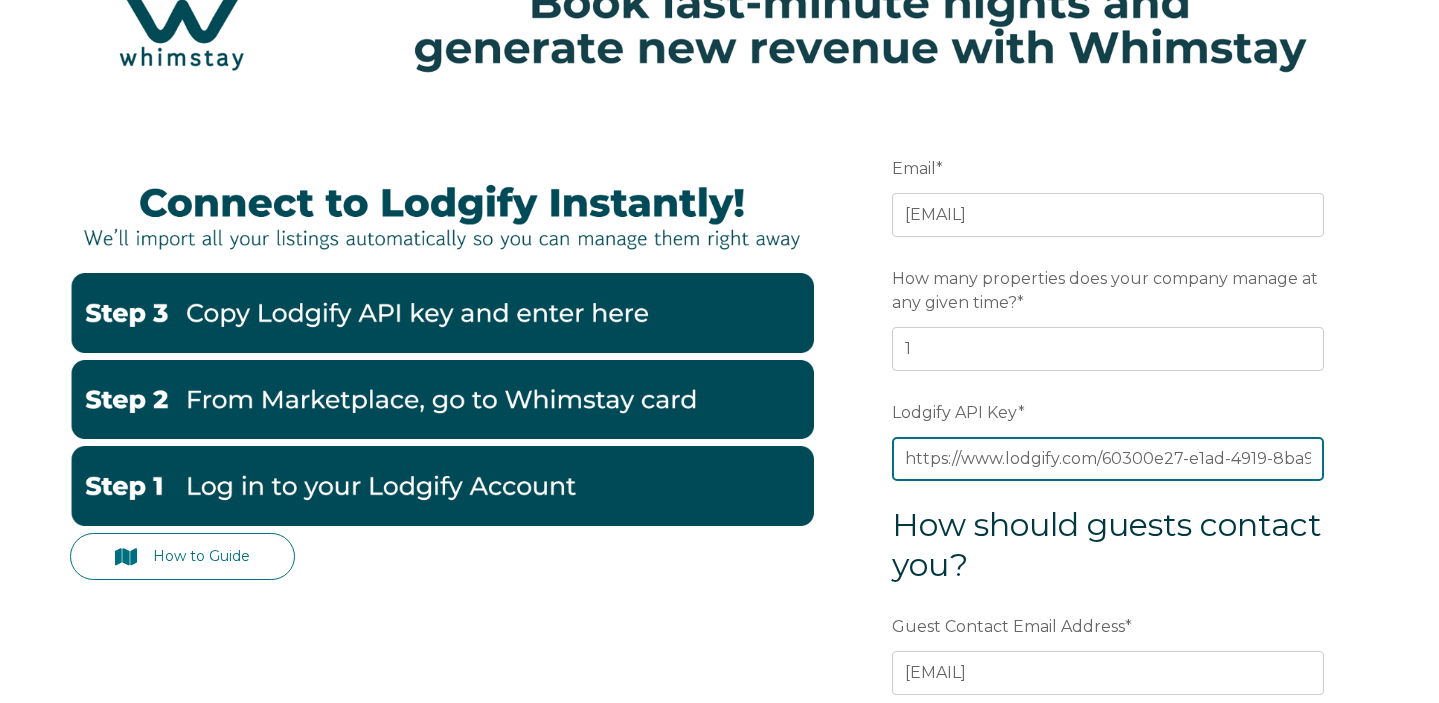 click on "https://www.lodgify.com/60300e27-e1ad-4919-8ba9-4074667b2b26.ics" at bounding box center [1108, 459] 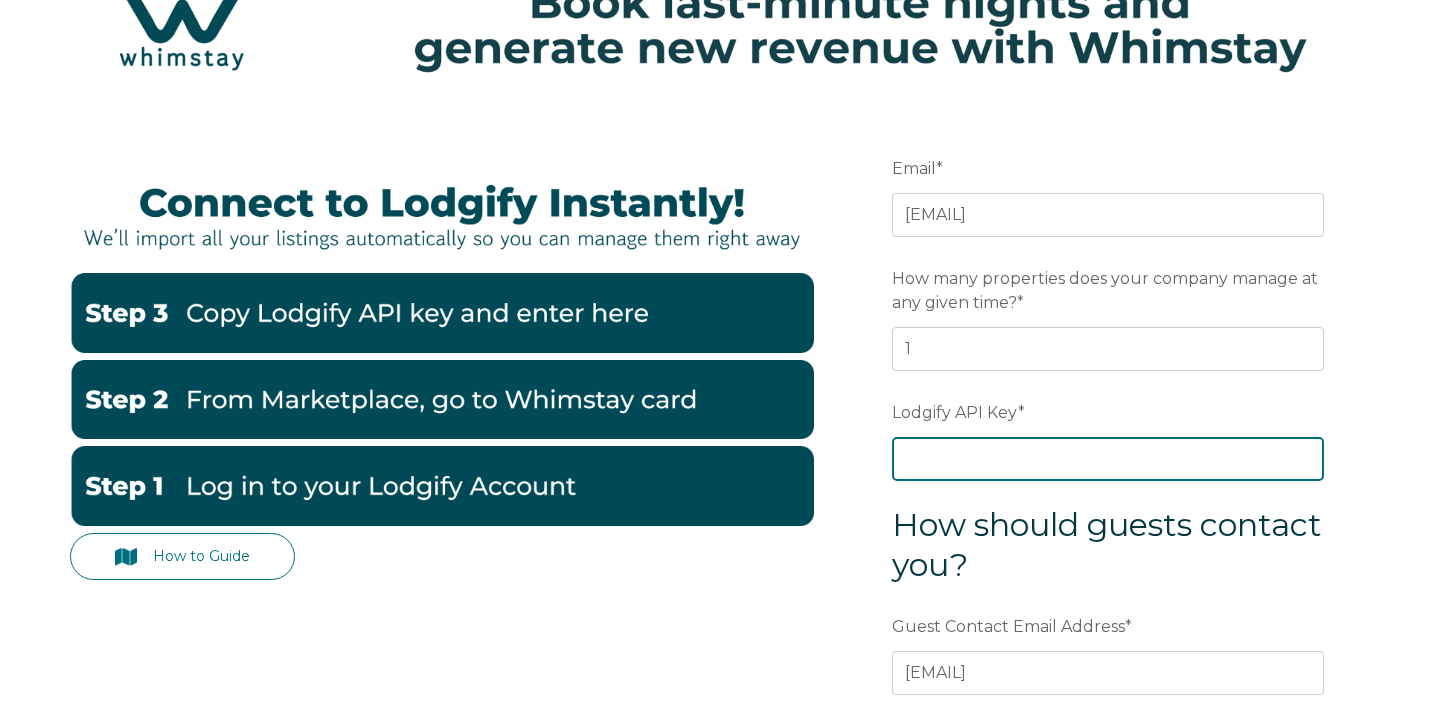 paste on "lVHWCZz2k8646mICzHopixtf/+PqRXrj+Duv6JfktvPvHTX884fGRtiXCJLN4S3w" 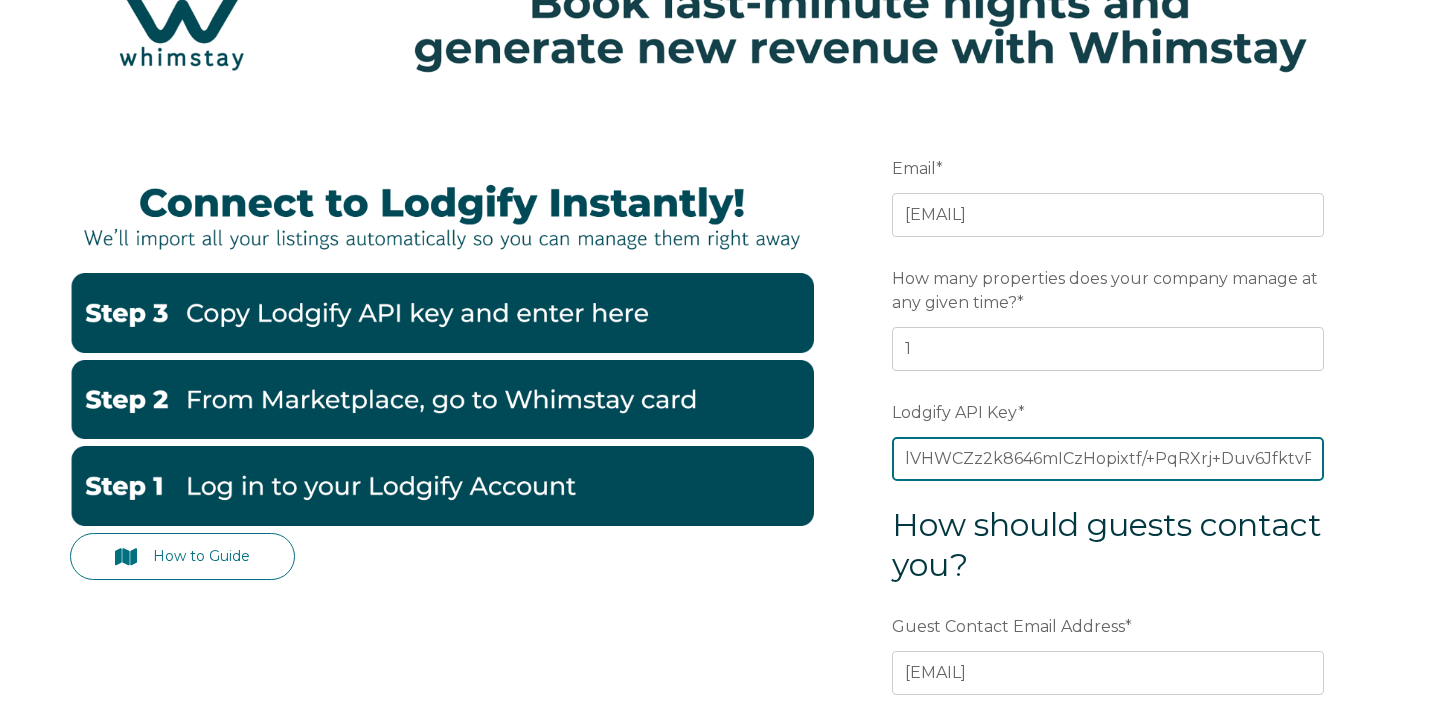 type on "lVHWCZz2k8646mICzHopixtf/+PqRXrj+Duv6JfktvPvHTX884fGRtiXCJLN4S3w" 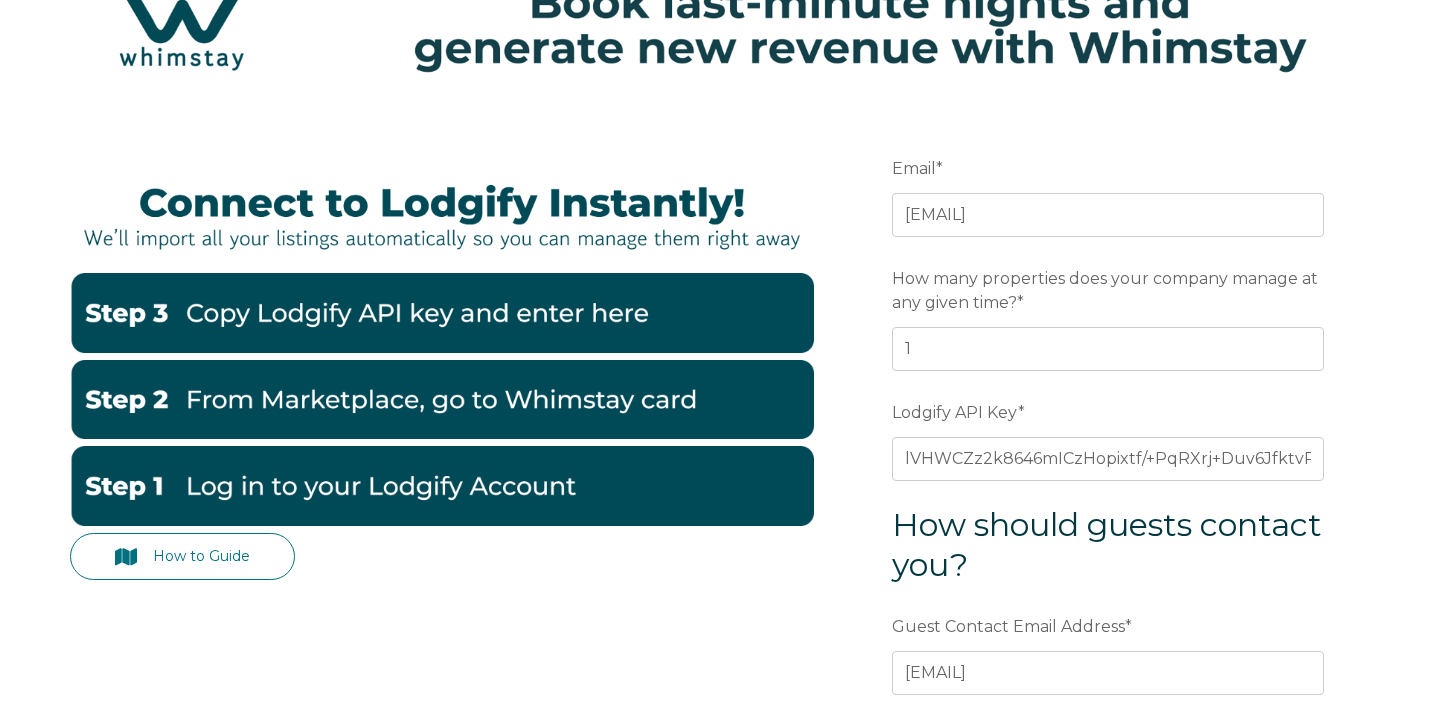 click on "Email * [EMAIL] Preferred language SDR How many properties does your company manage at any given time? * 1 Lodgify API Key * lVHWCZz2k8646mICzHopixtf/+PqRXrj+Duv6JfktvPvHTX884fGRtiXCJLN4S3w How should guests contact you? Guest Contact Email Address * [EMAIL] Guest Contact Phone Number * +39[PHONE]" at bounding box center [1108, 532] 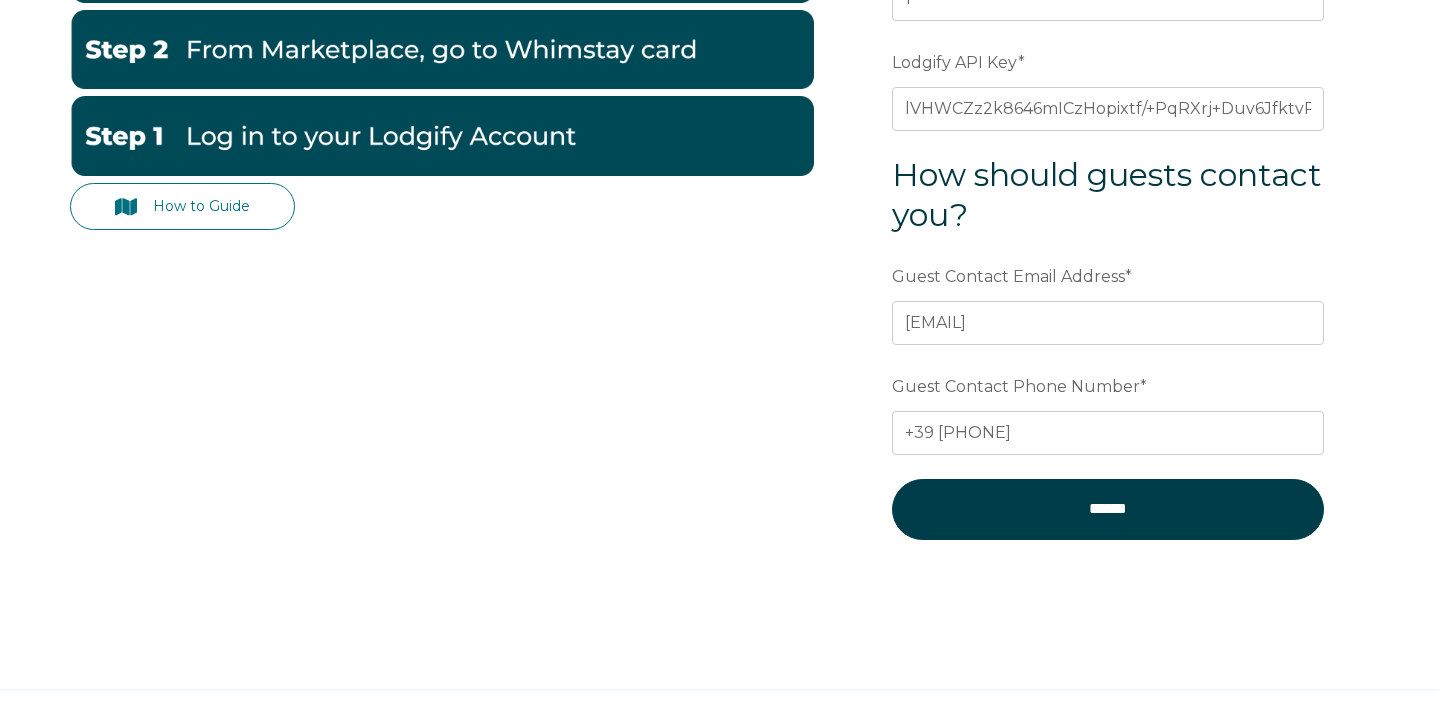 scroll, scrollTop: 465, scrollLeft: 0, axis: vertical 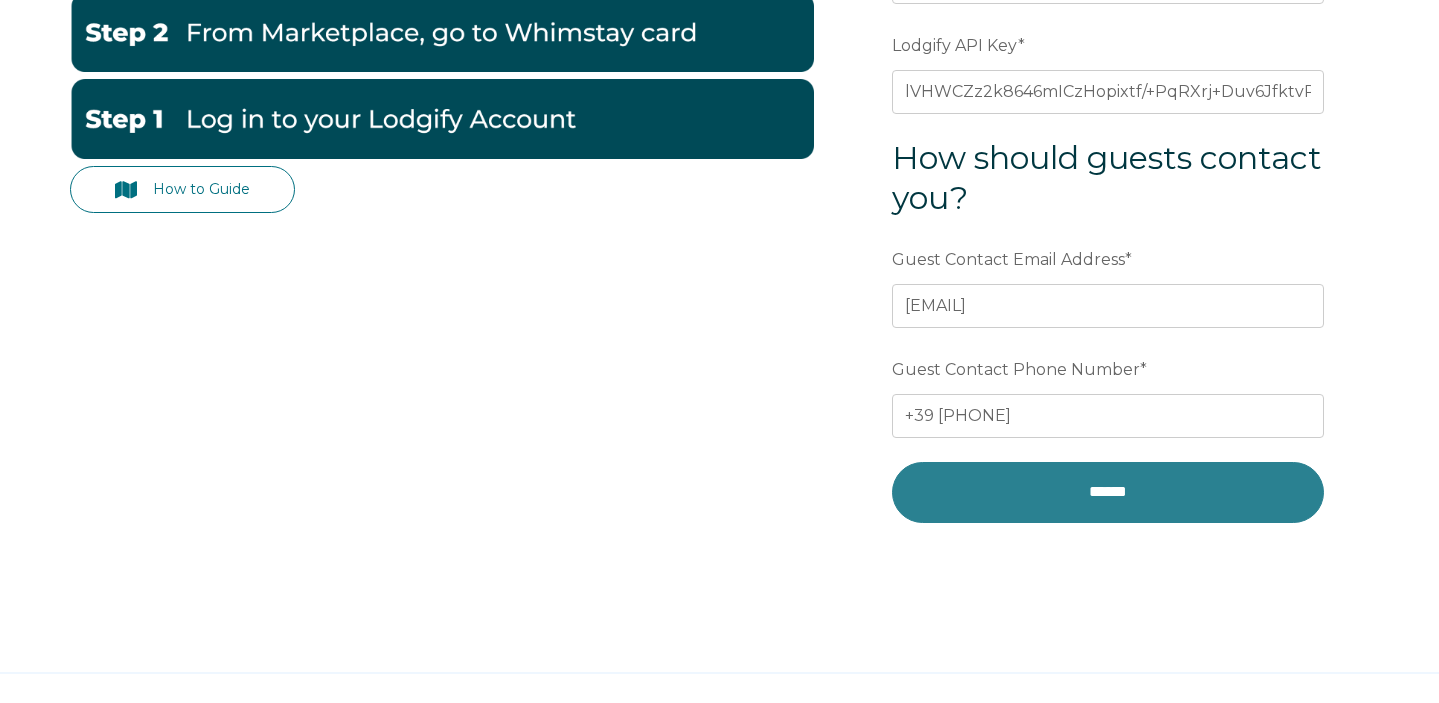 click on "******" at bounding box center (1108, 492) 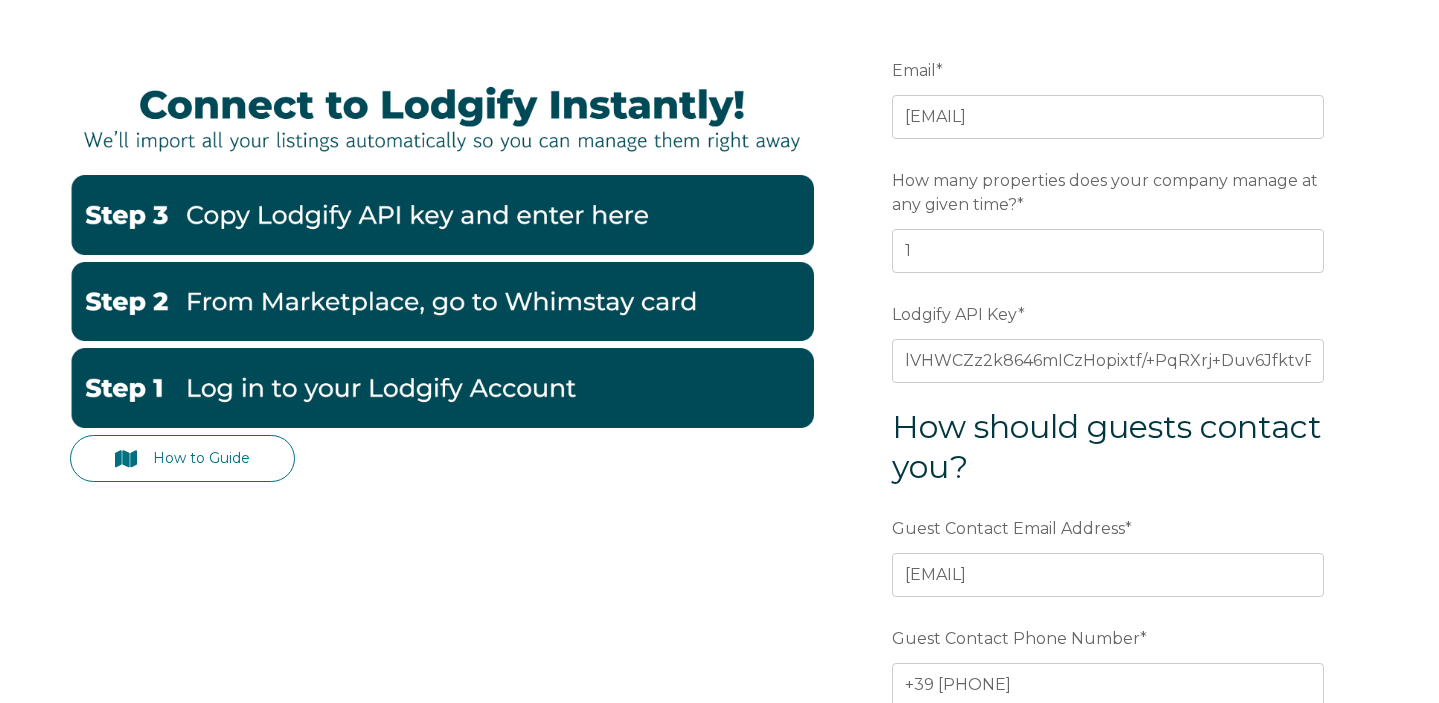 scroll, scrollTop: 192, scrollLeft: 0, axis: vertical 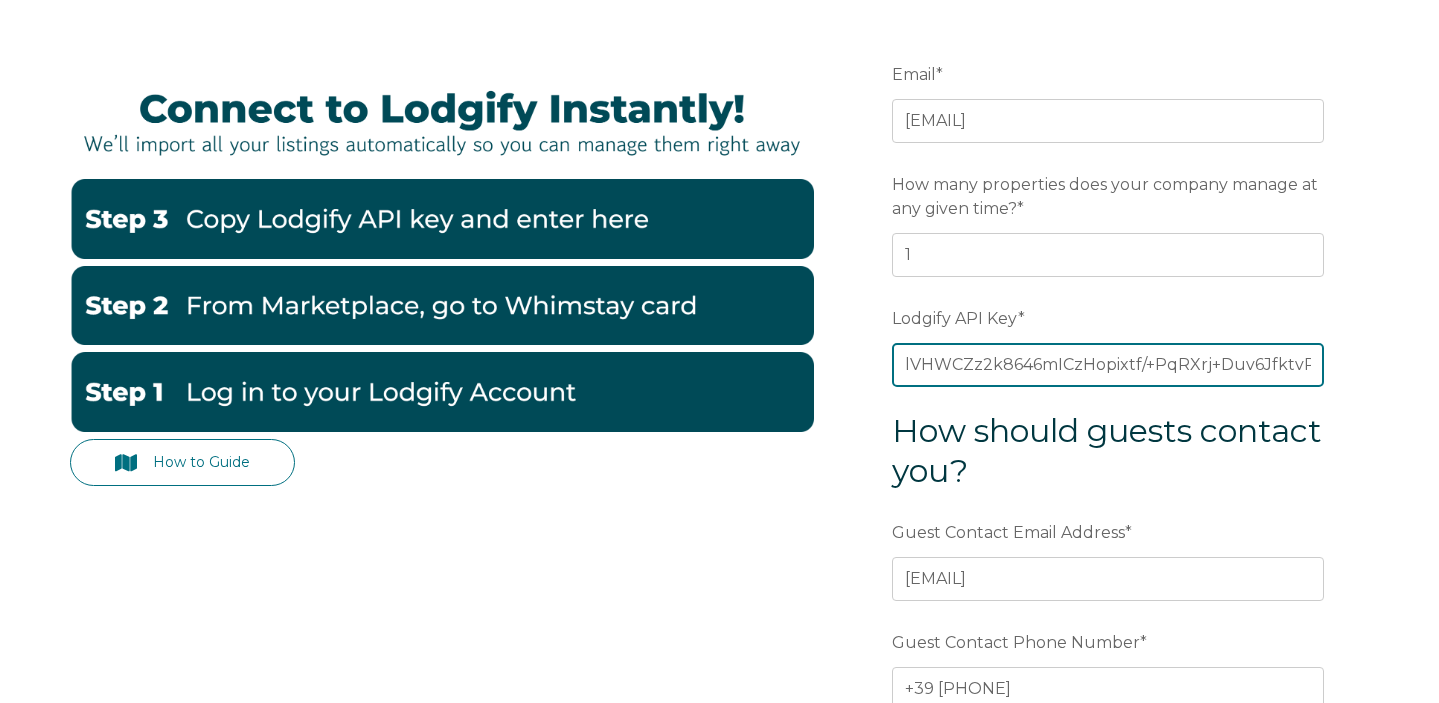 click on "lVHWCZz2k8646mICzHopixtf/+PqRXrj+Duv6JfktvPvHTX884fGRtiXCJLN4S3w" at bounding box center [1108, 365] 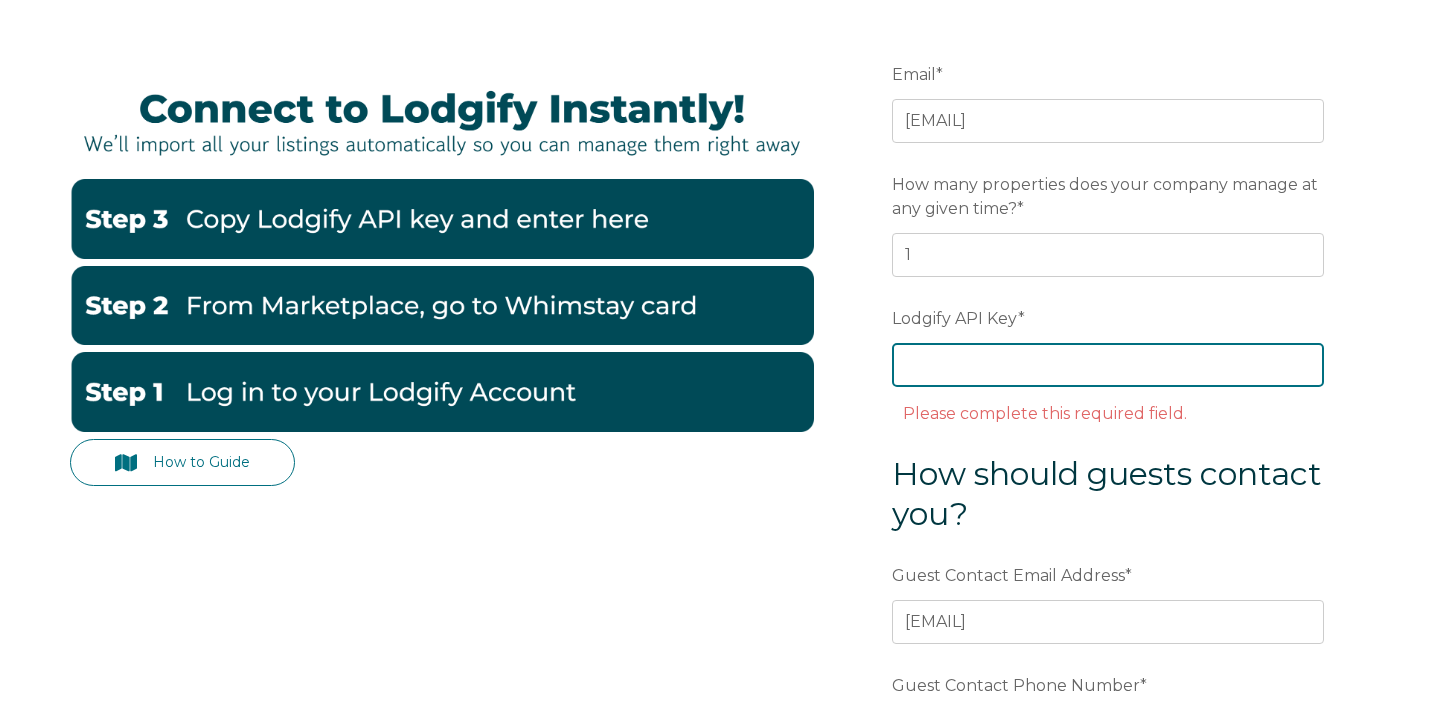 paste on "lVHWCZz2k8646mICzHopixtf/+PqRXrj+Duv6JfktvPvHTX884fGRtiXCJLN4S3w" 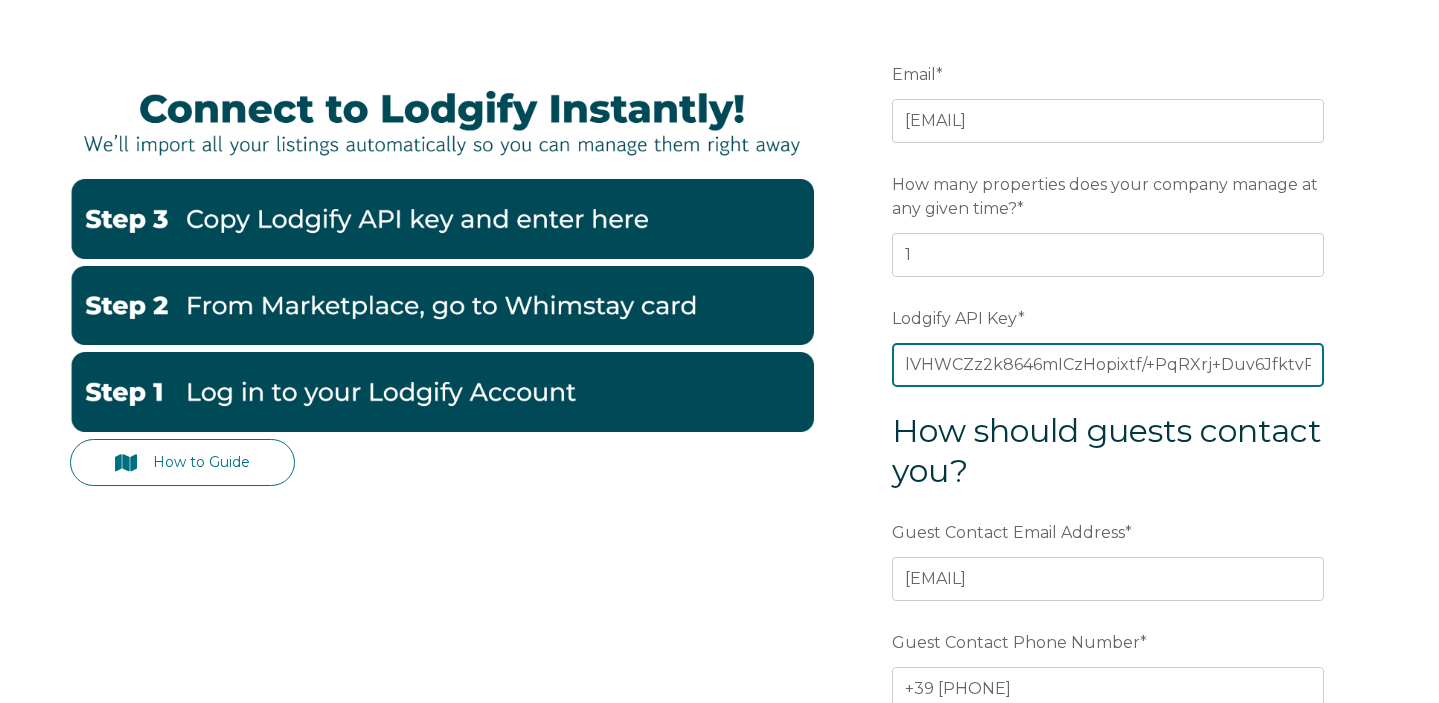 click on "******" at bounding box center (1108, 765) 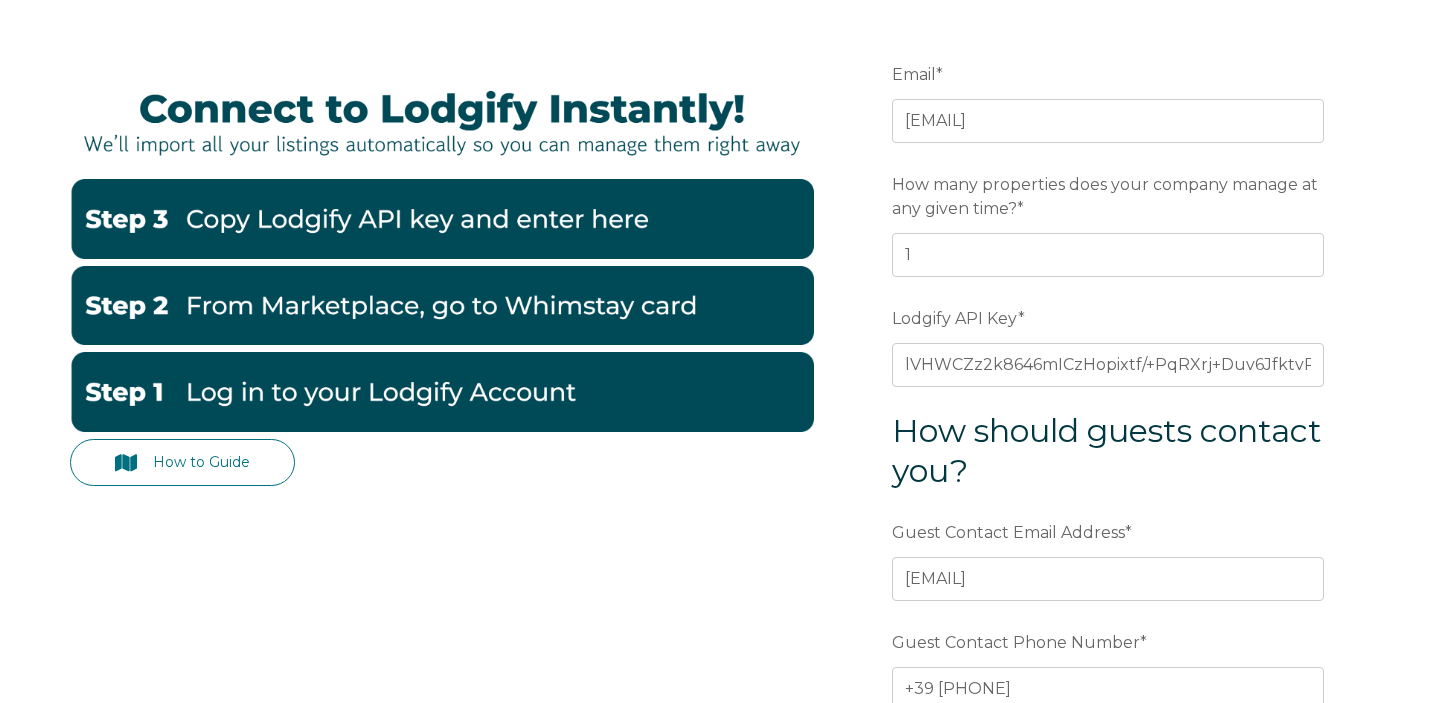 scroll, scrollTop: 555, scrollLeft: 0, axis: vertical 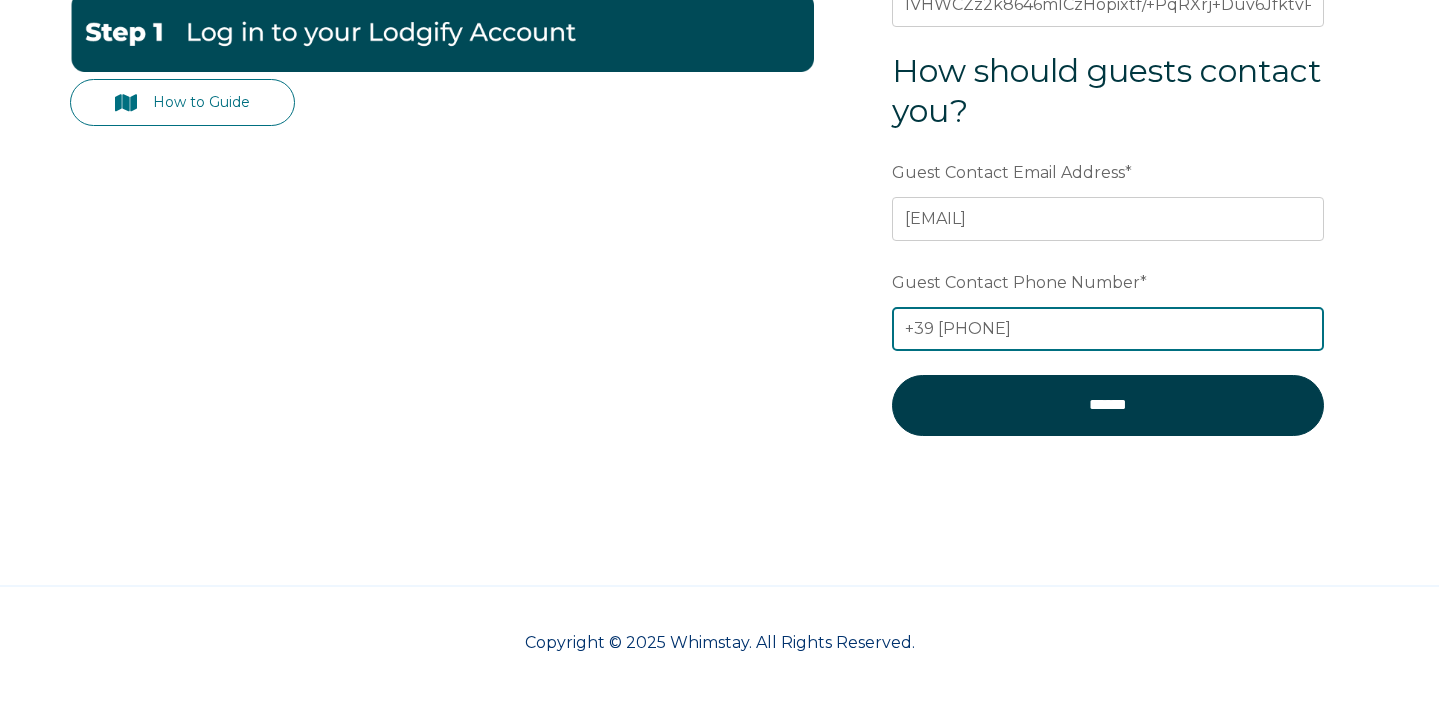 click on "+39 [PHONE]" at bounding box center (1108, 329) 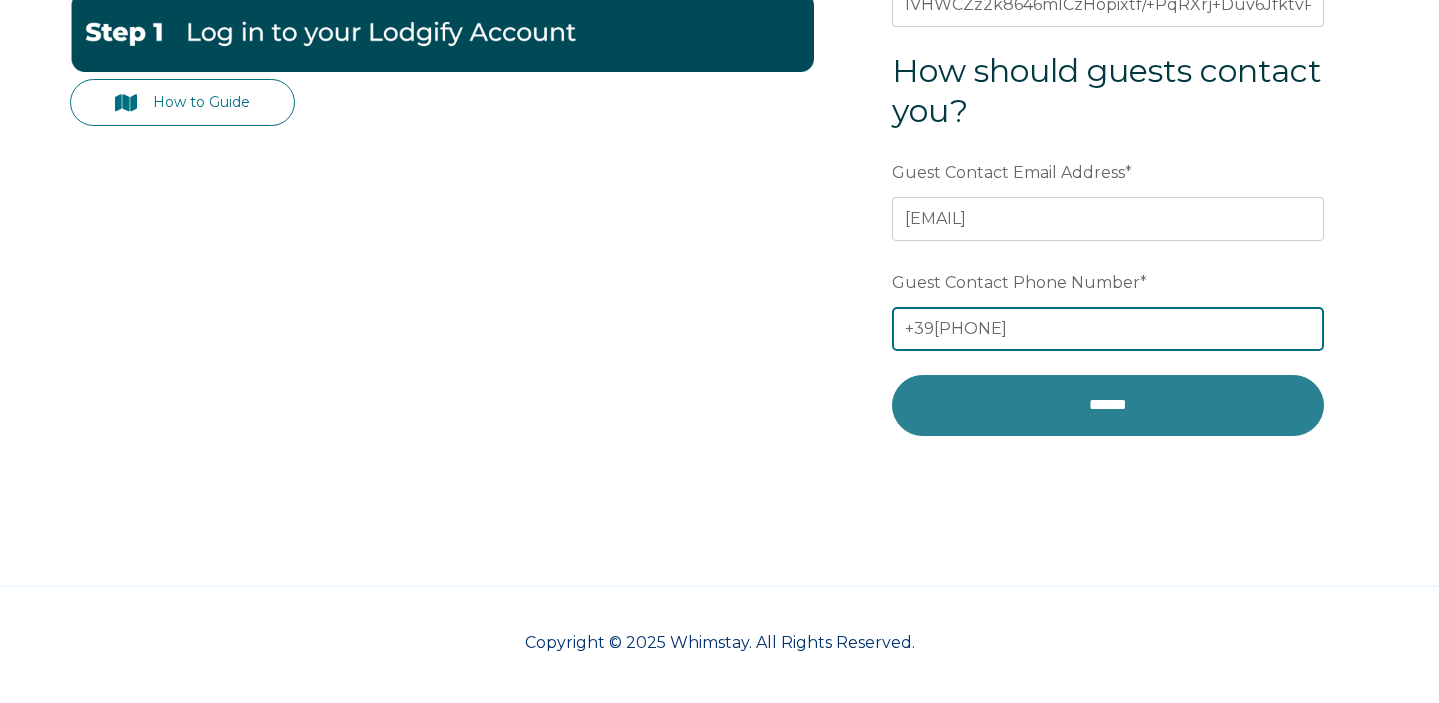 type on "+39[PHONE]" 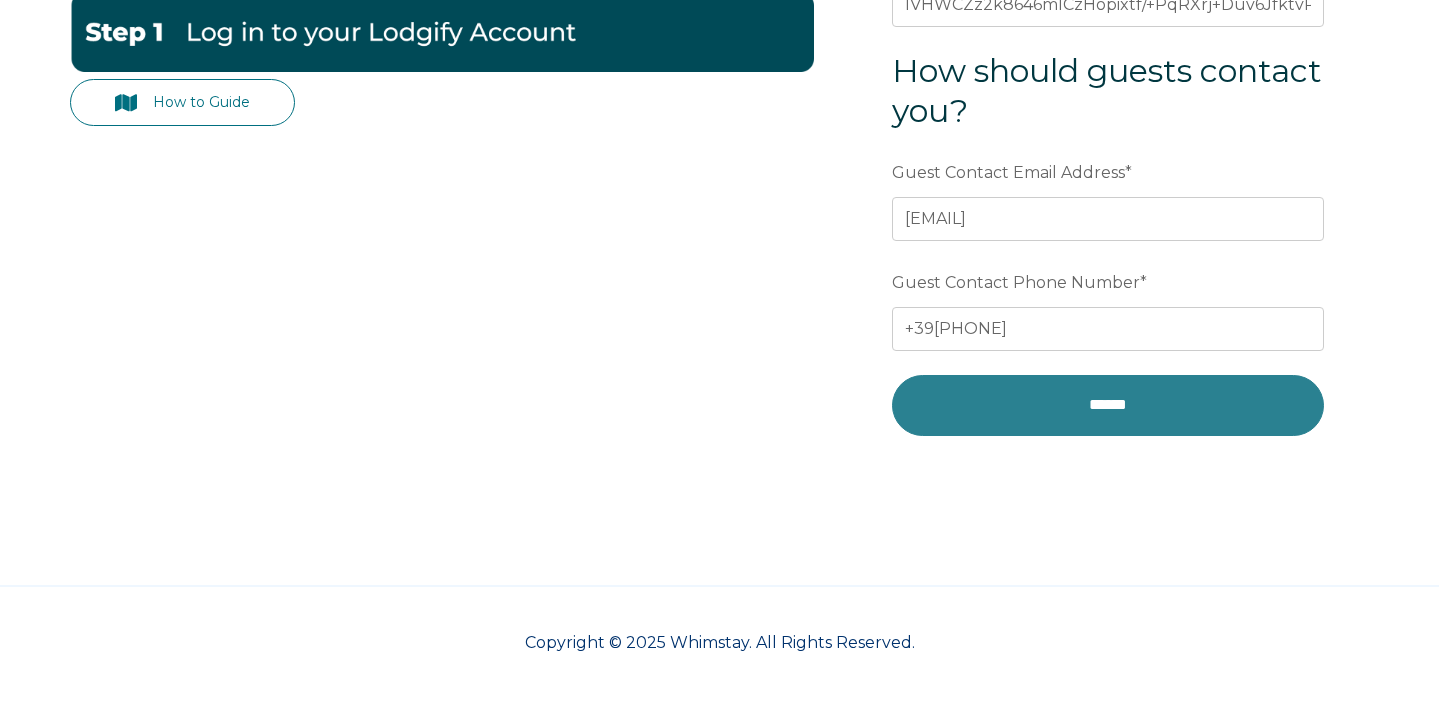 click on "******" at bounding box center [1108, 405] 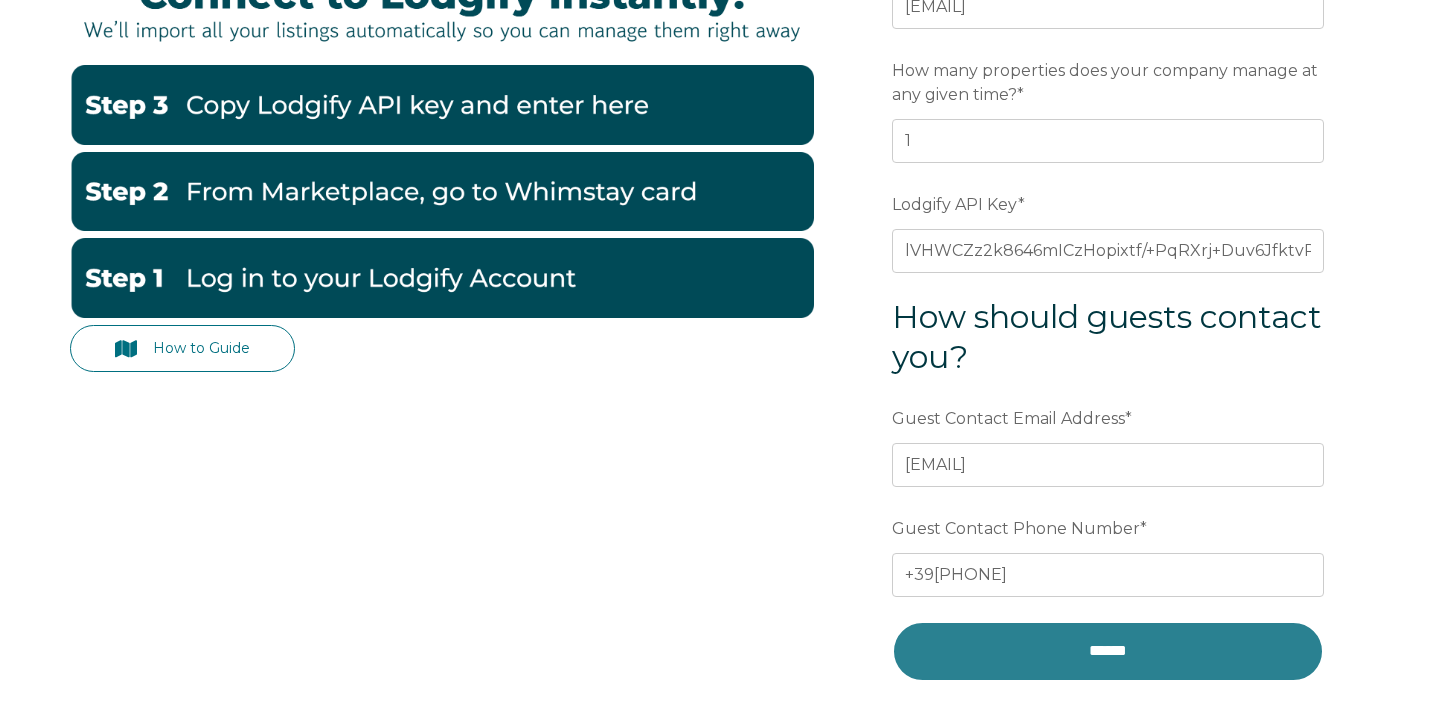 scroll, scrollTop: 257, scrollLeft: 0, axis: vertical 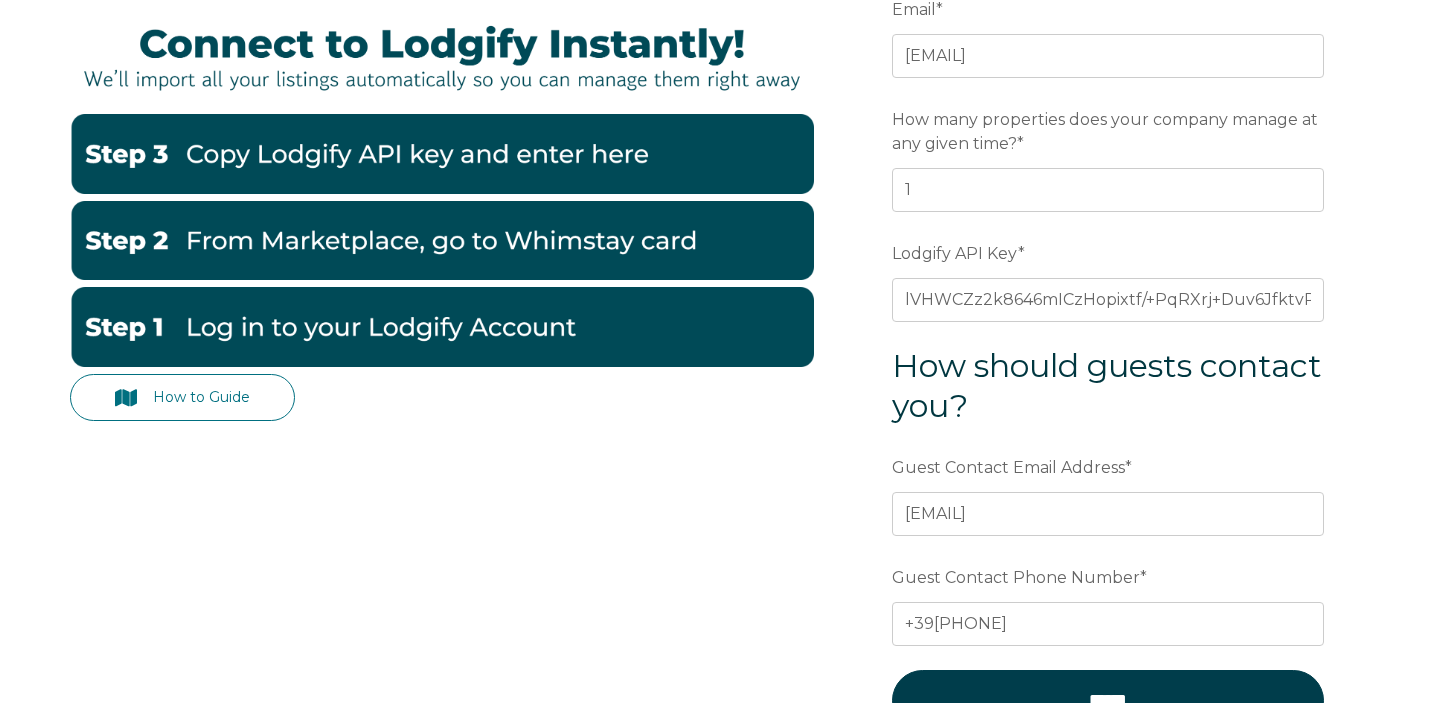 click on "Email * [EMAIL] Preferred language SDR How many properties does your company manage at any given time? * 1 Lodgify API Key * lVHWCZz2k8646mICzHopixtf/+PqRXrj+Duv6JfktvPvHTX884fGRtiXCJLN4S3w How should guests contact you? Guest Contact Email Address * [EMAIL] Guest Contact Phone Number * +39[PHONE]" at bounding box center (1108, 373) 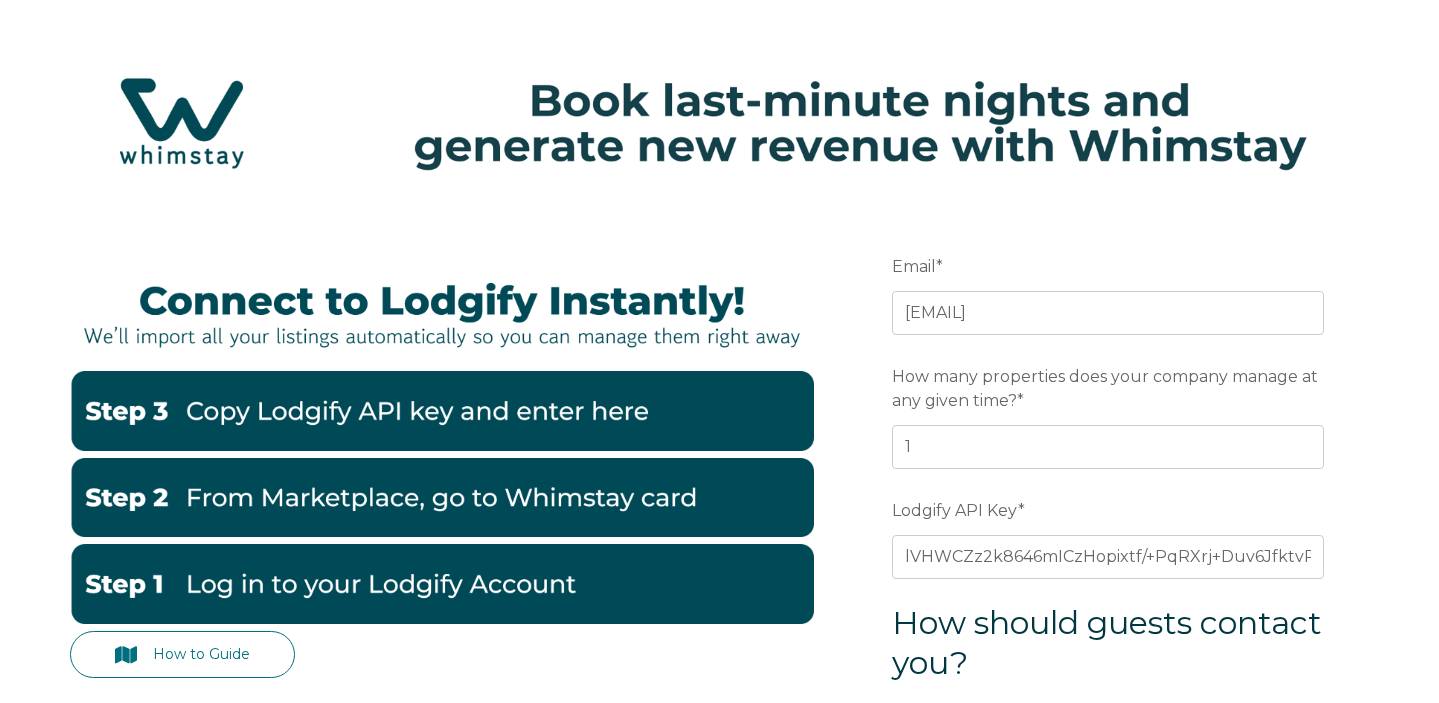 scroll, scrollTop: 0, scrollLeft: 0, axis: both 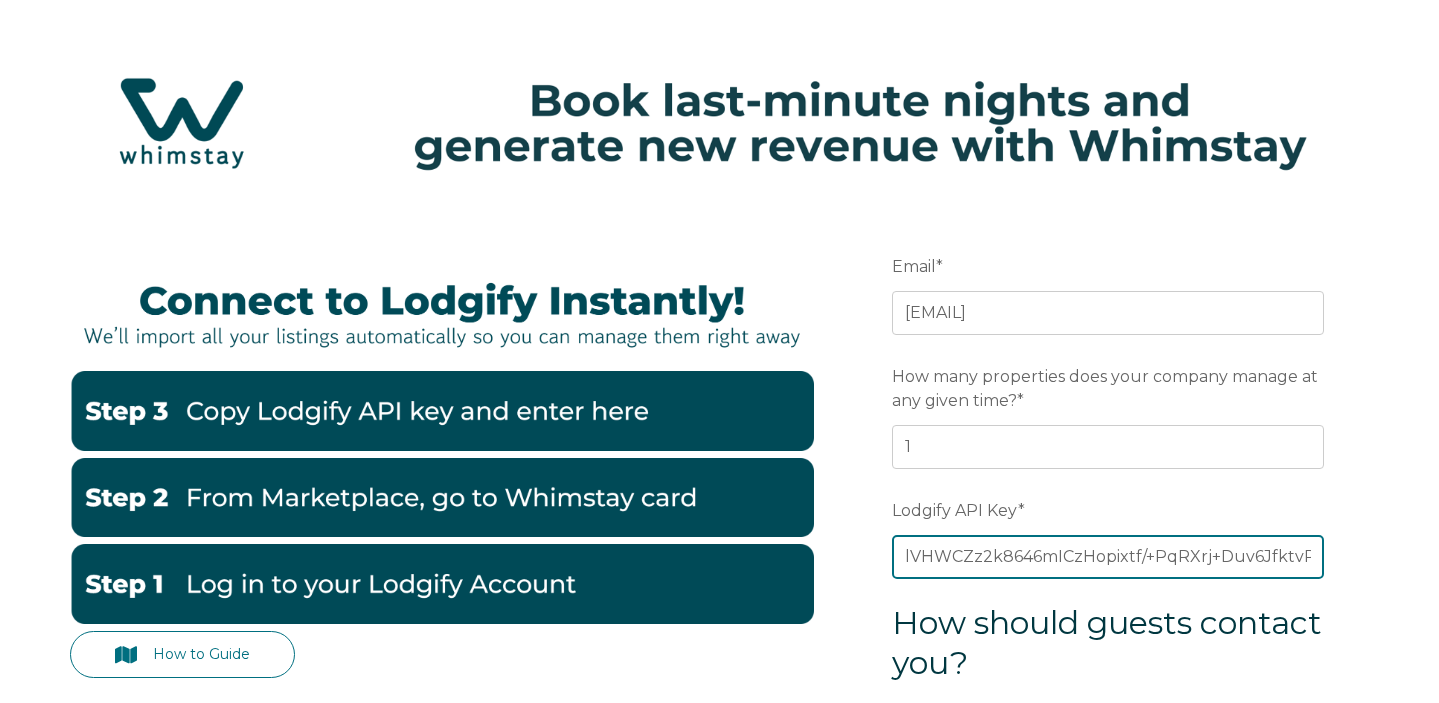 click on "lVHWCZz2k8646mICzHopixtf/+PqRXrj+Duv6JfktvPvHTX884fGRtiXCJLN4S3w" at bounding box center [1108, 557] 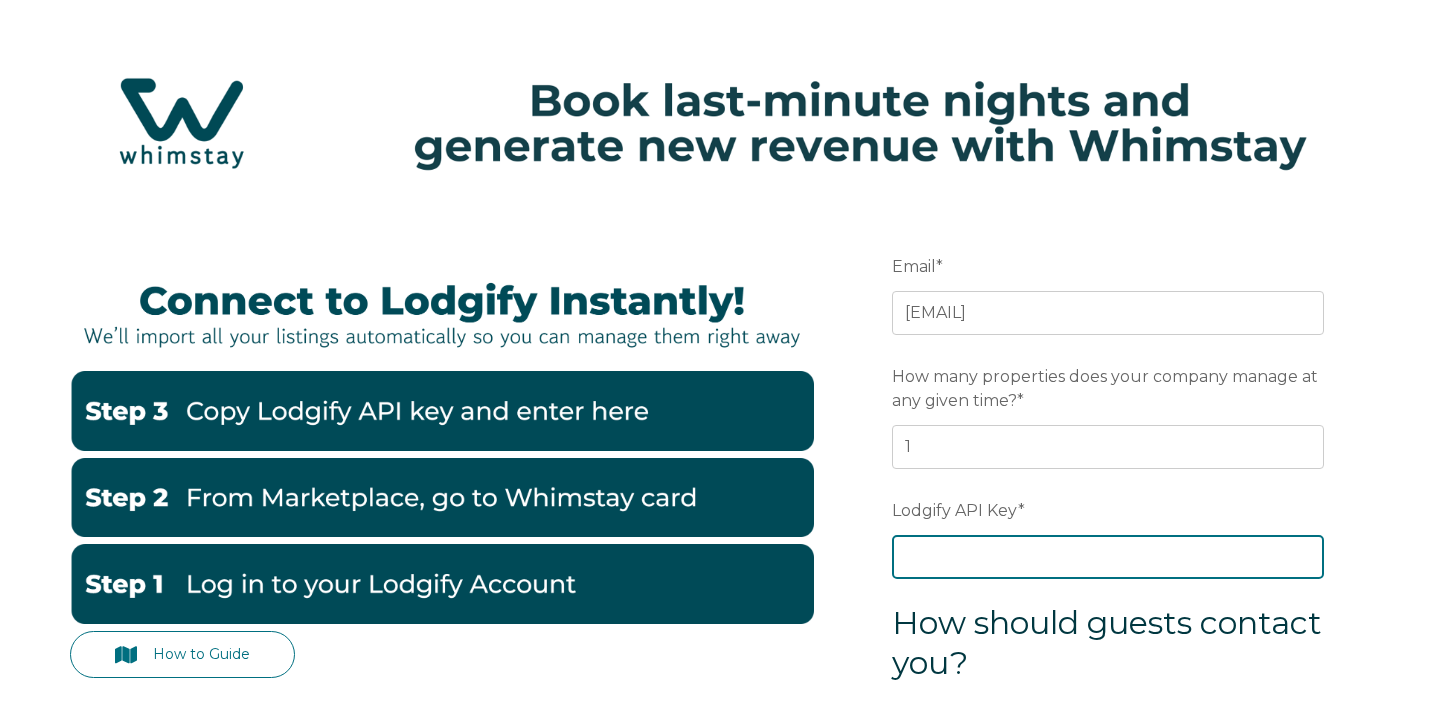 paste on "lVHWCZz2k8646mICzHopixtf/+PqRXrj+Duv6JfktvPvHTX884fGRtiXCJLN4S3w" 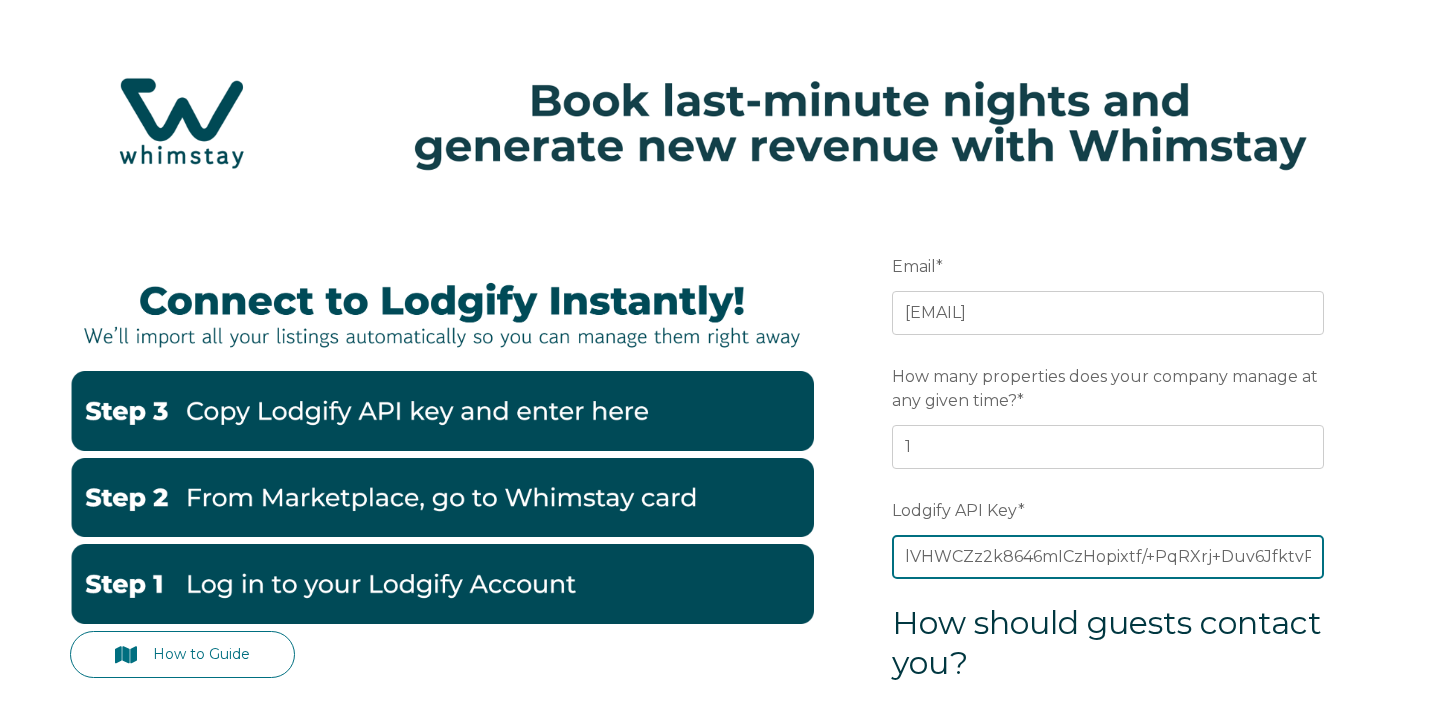 click on "******" at bounding box center (1108, 957) 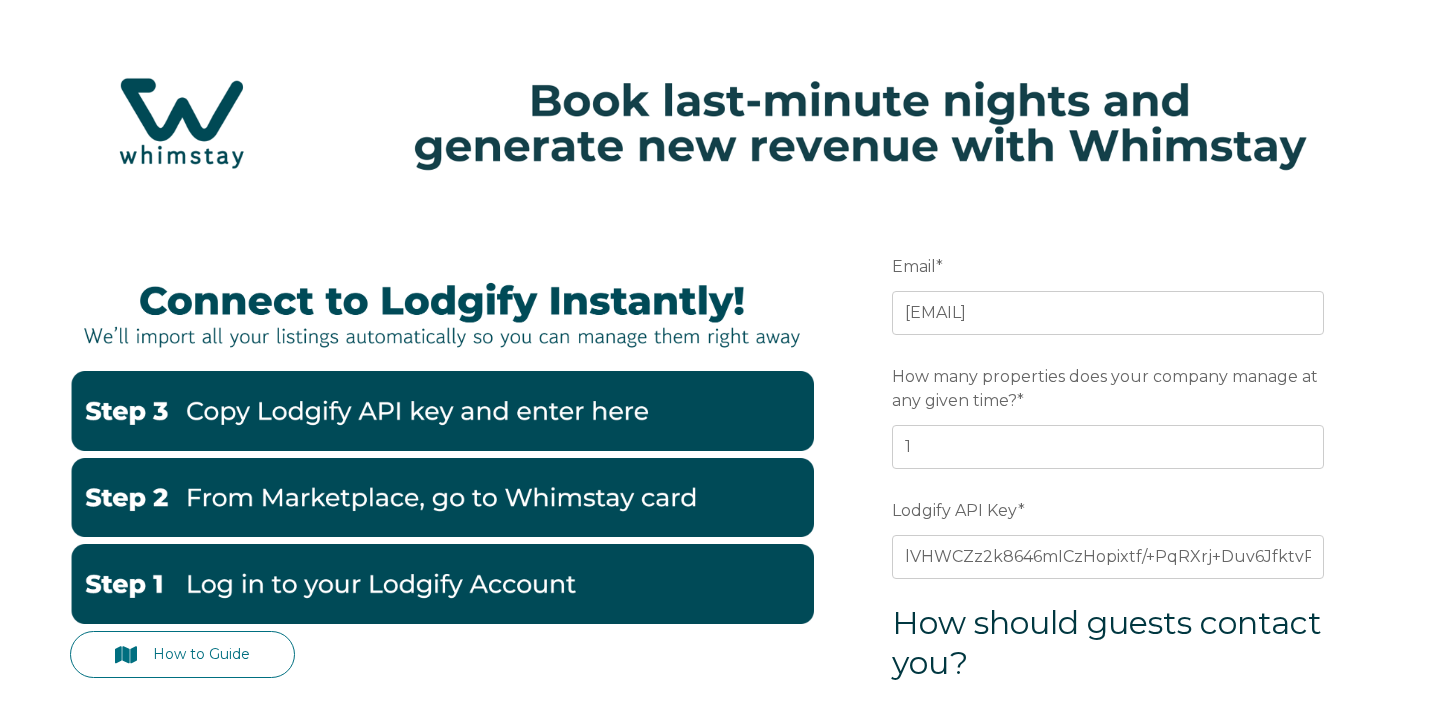 scroll, scrollTop: 555, scrollLeft: 0, axis: vertical 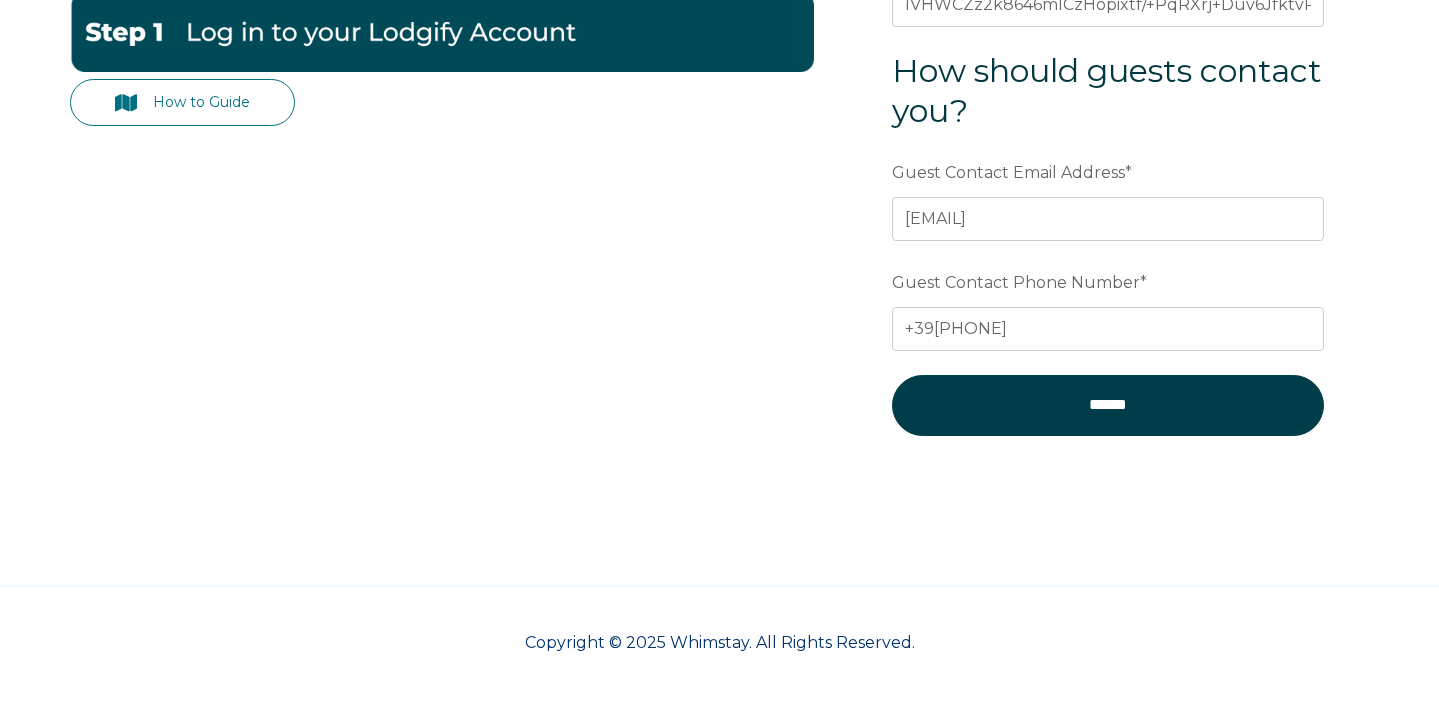 click on "How to Guide
Email * [EMAIL] Preferred language SDR How many properties does your company manage at any given time? * 1 Lodgify API Key * lVHWCZz2k8646mICzHopixtf/+PqRXrj+Duv6JfktvPvHTX884fGRtiXCJLN4S3w How should guests contact you? Guest Contact Email Address * [EMAIL] Guest Contact Phone Number * +39[PHONE]" at bounding box center [720, 78] 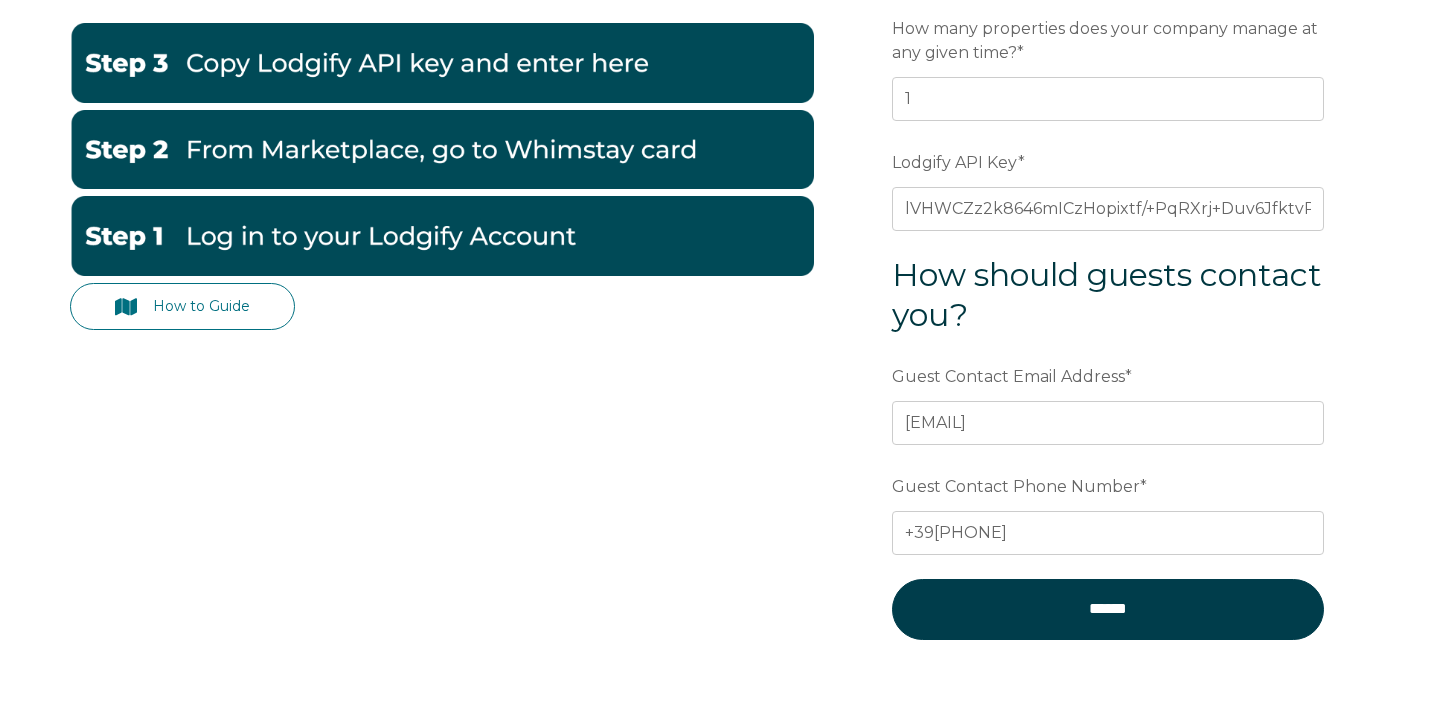 scroll, scrollTop: 354, scrollLeft: 0, axis: vertical 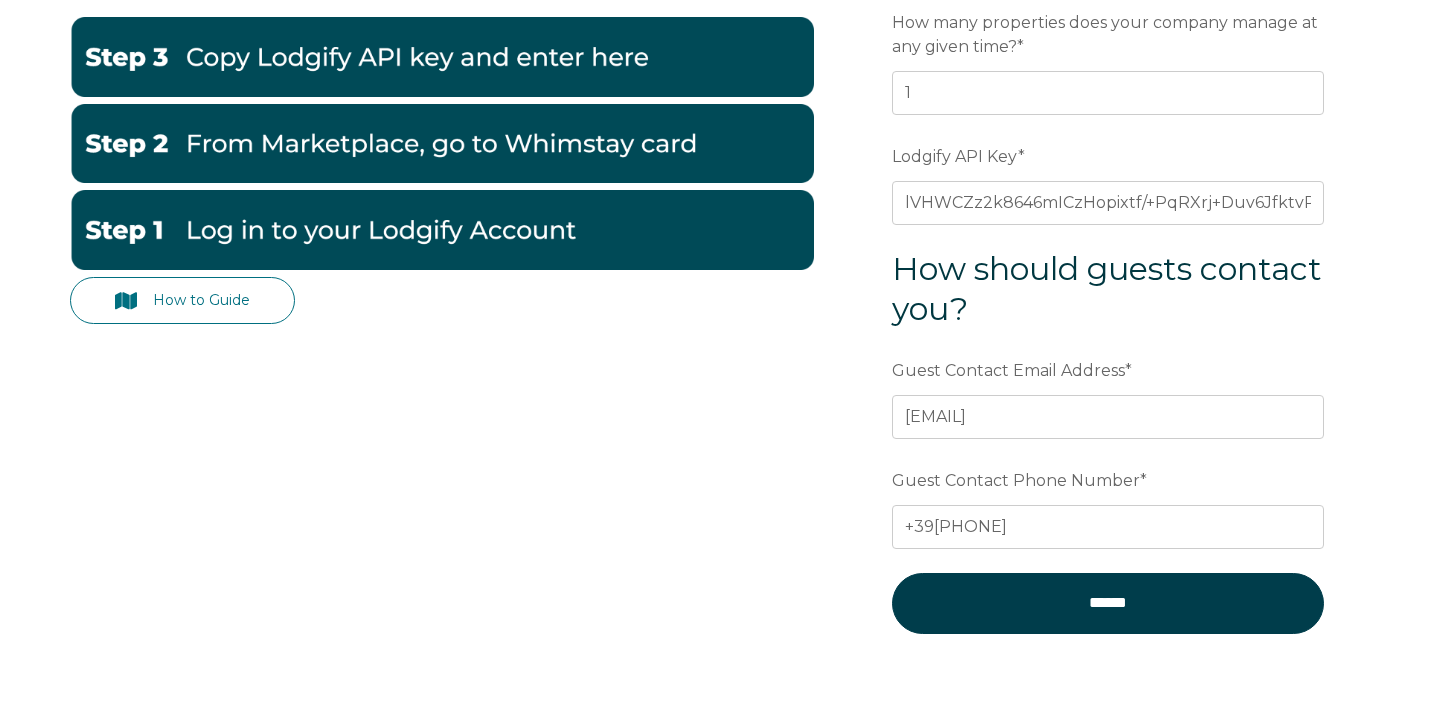 click at bounding box center [442, 57] 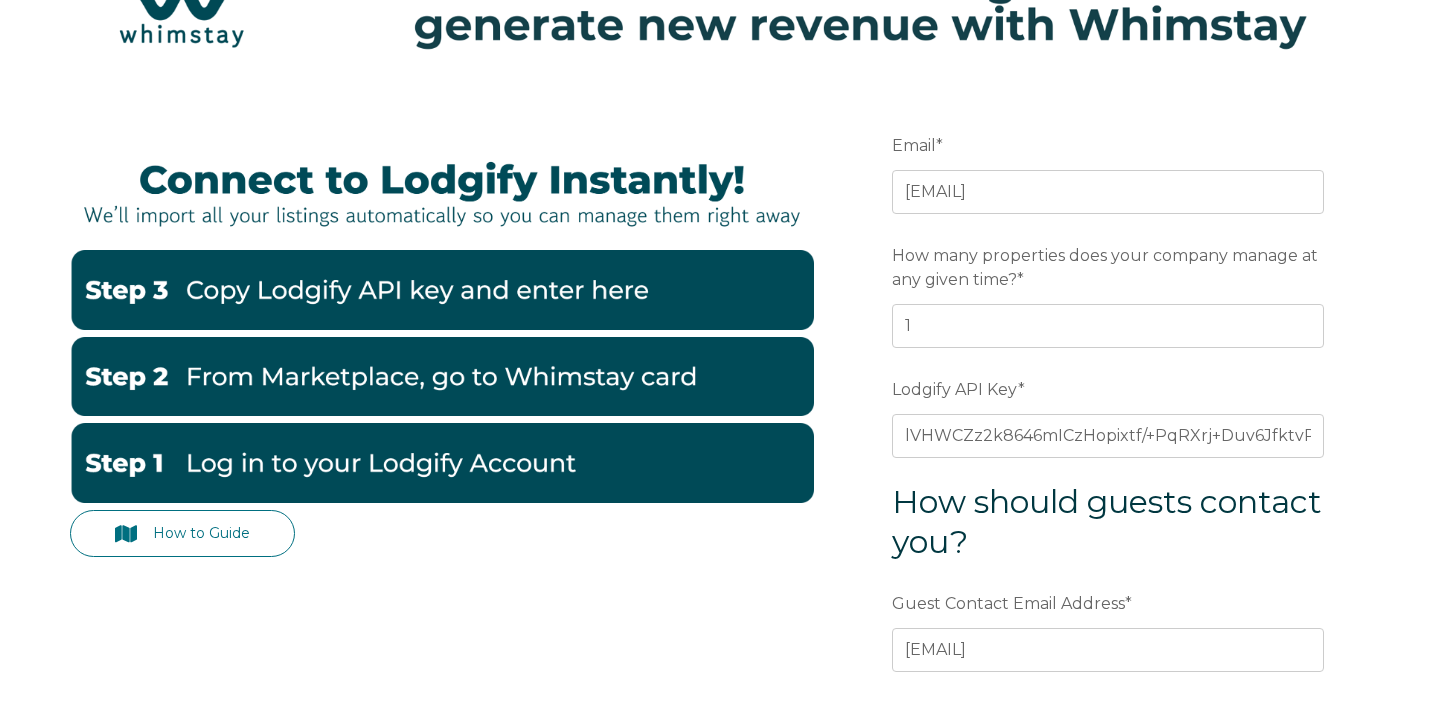 scroll, scrollTop: 173, scrollLeft: 0, axis: vertical 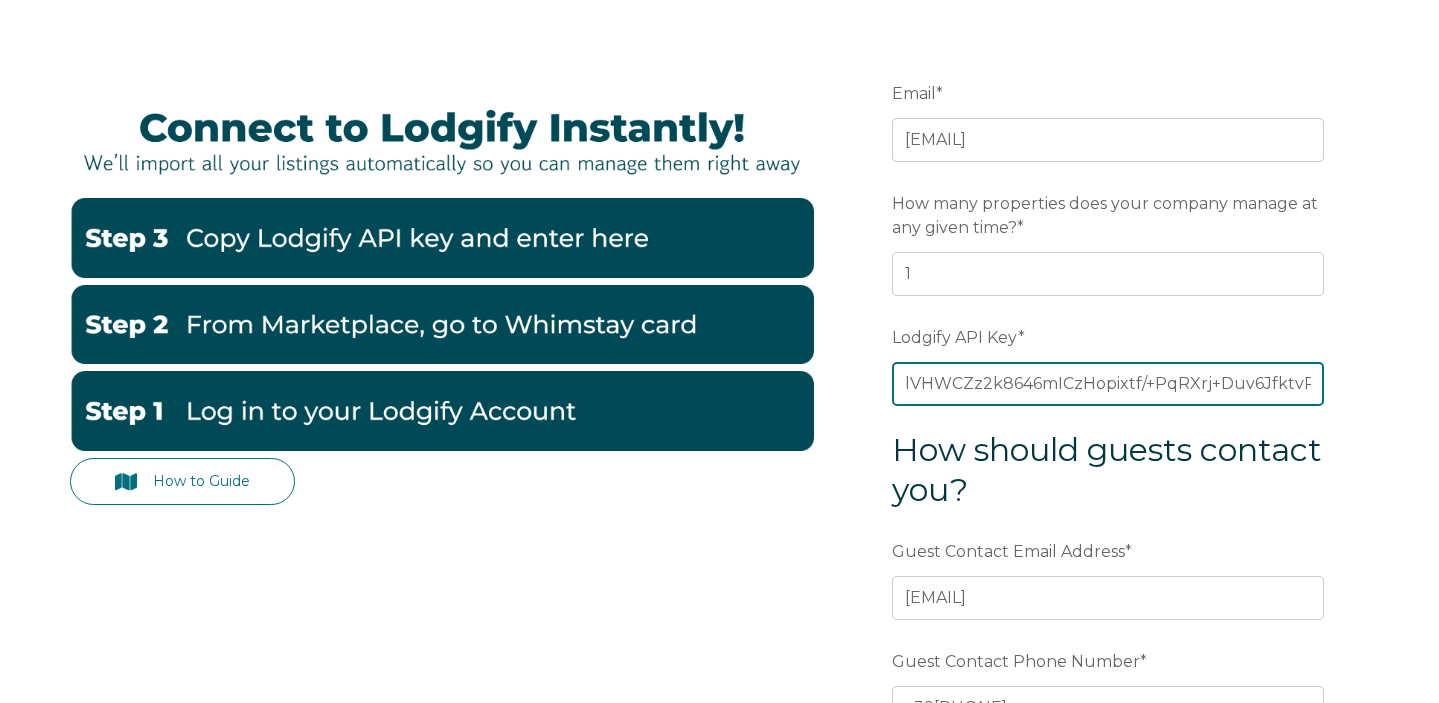 drag, startPoint x: 902, startPoint y: 383, endPoint x: 1333, endPoint y: 390, distance: 431.05685 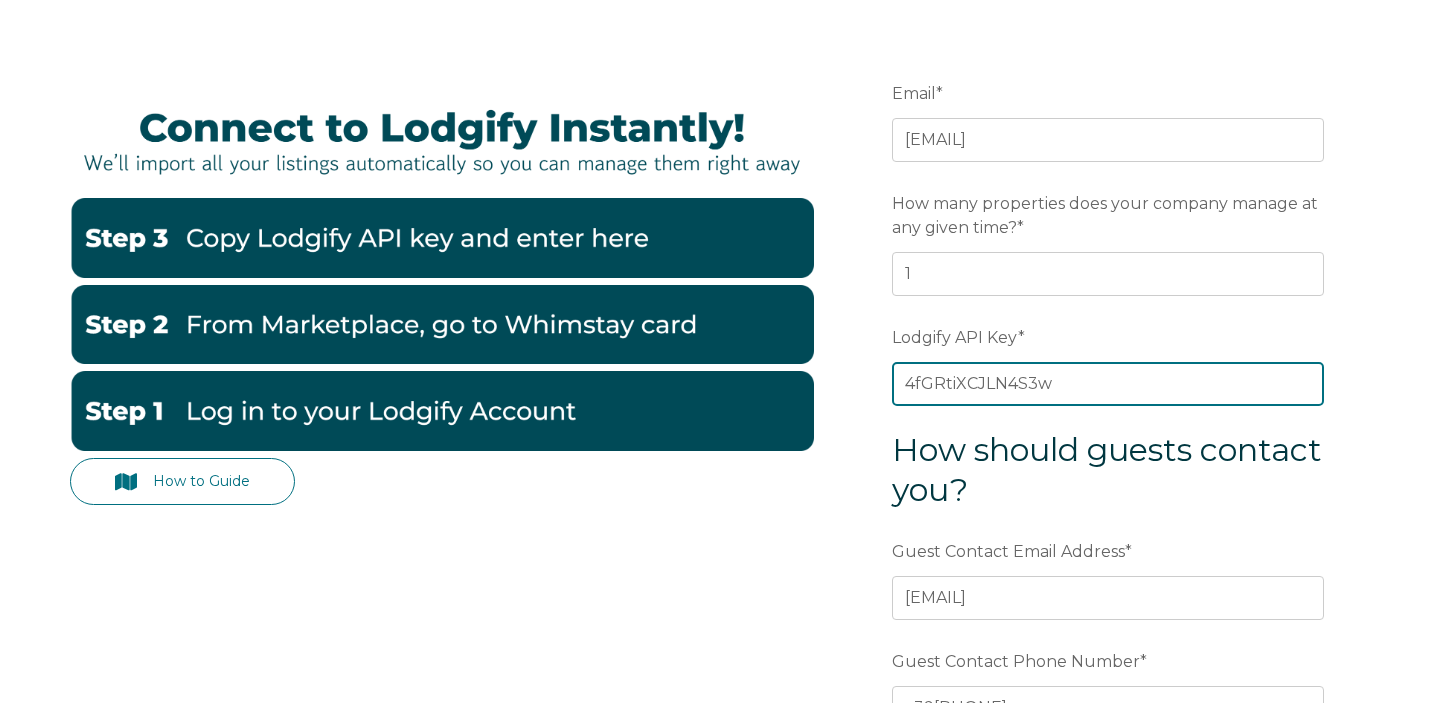 drag, startPoint x: 1078, startPoint y: 387, endPoint x: 856, endPoint y: 388, distance: 222.00226 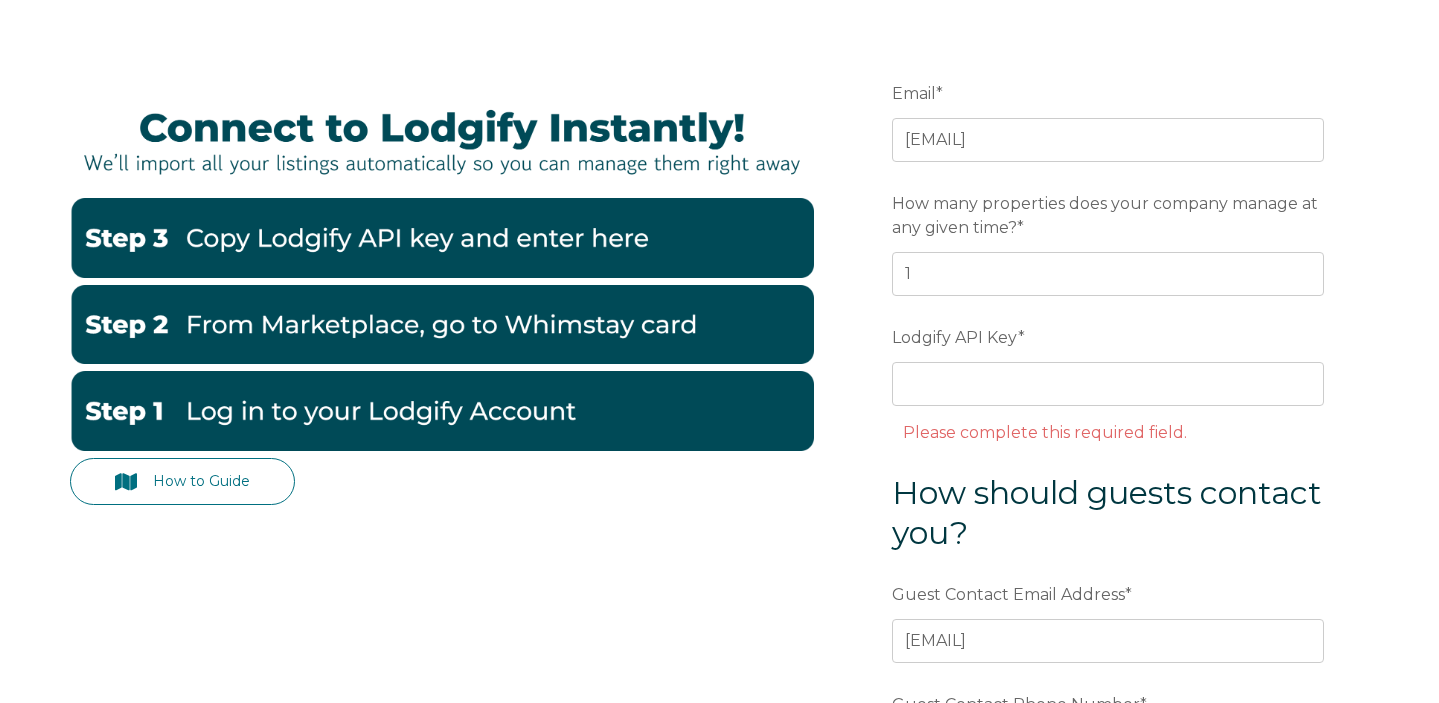 click on "How to Guide" at bounding box center (442, 493) 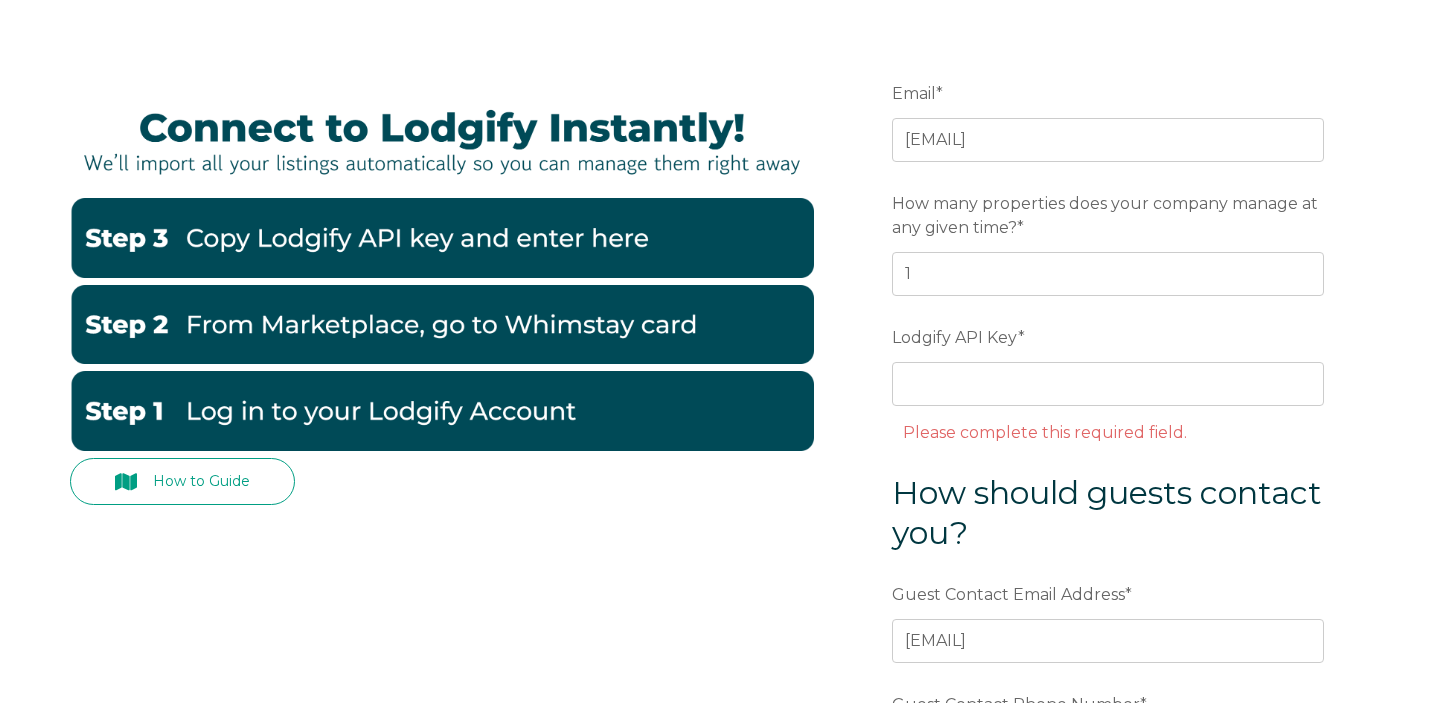 click on "How to Guide" at bounding box center (183, 481) 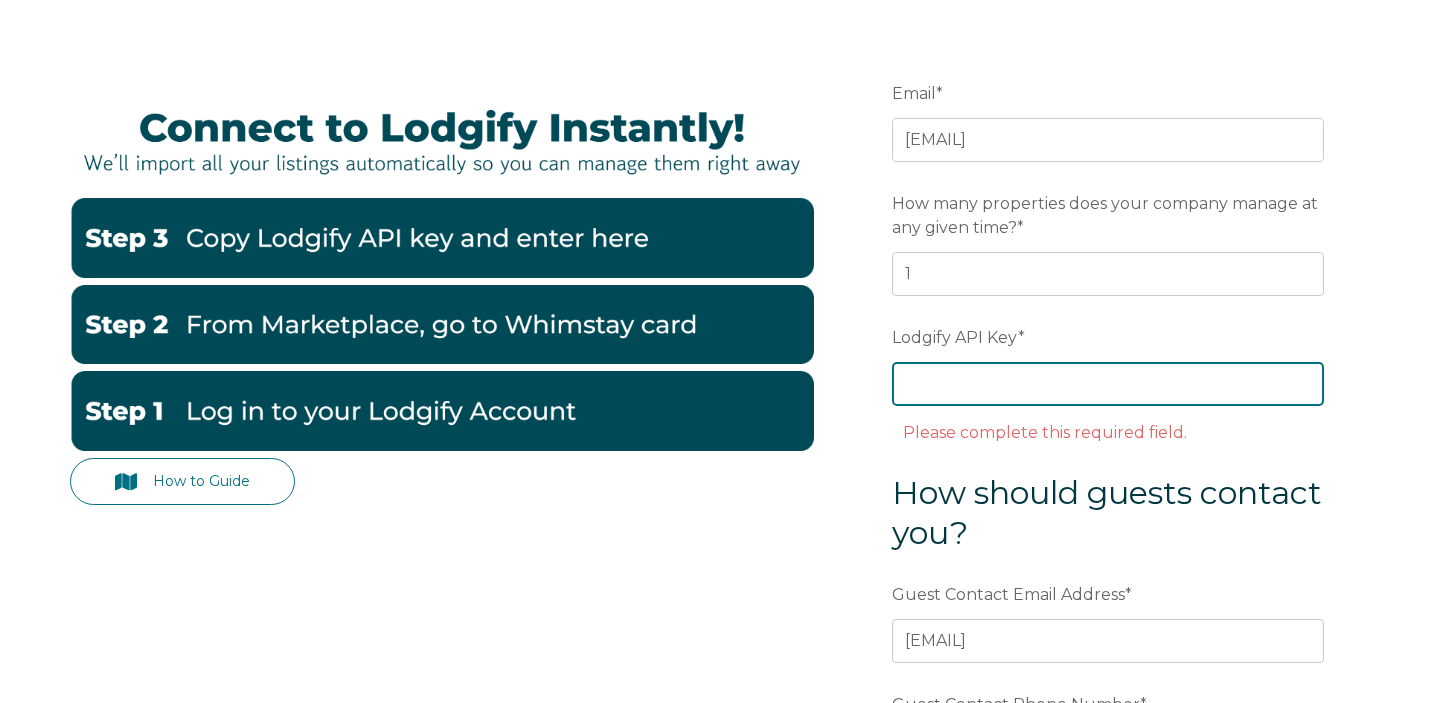 click on "Lodgify API Key *" at bounding box center (1108, 384) 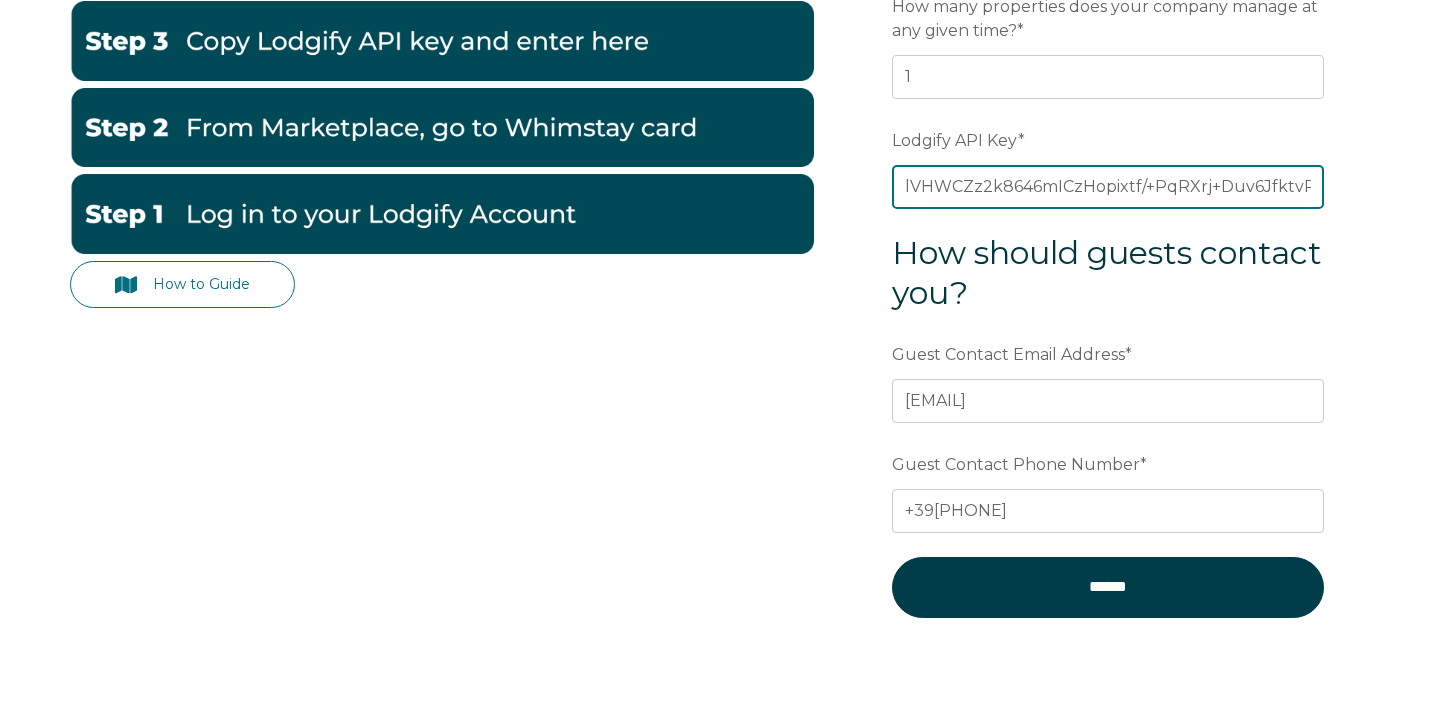 scroll, scrollTop: 378, scrollLeft: 0, axis: vertical 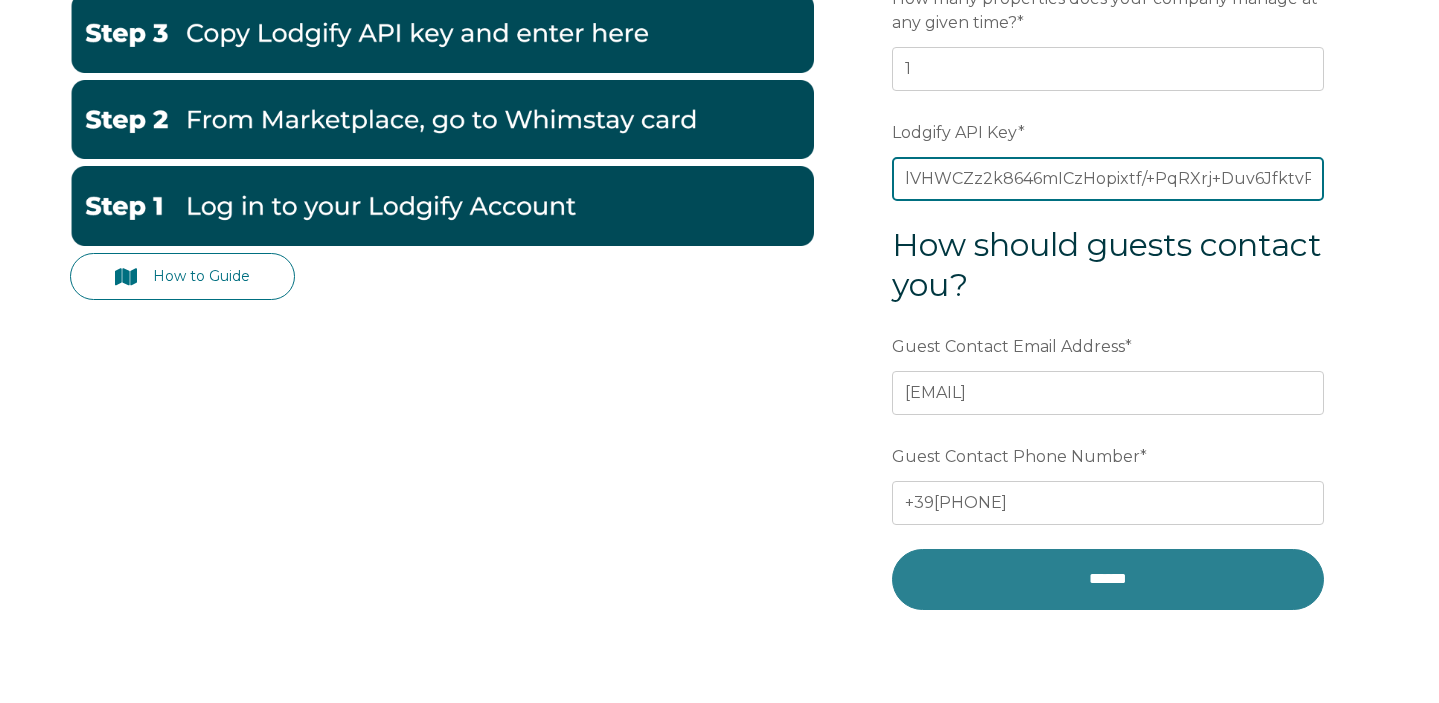 type on "lVHWCZz2k8646mICzHopixtf/+PqRXrj+Duv6JfktvPvHTX884fGRtiXCJLN4S3w" 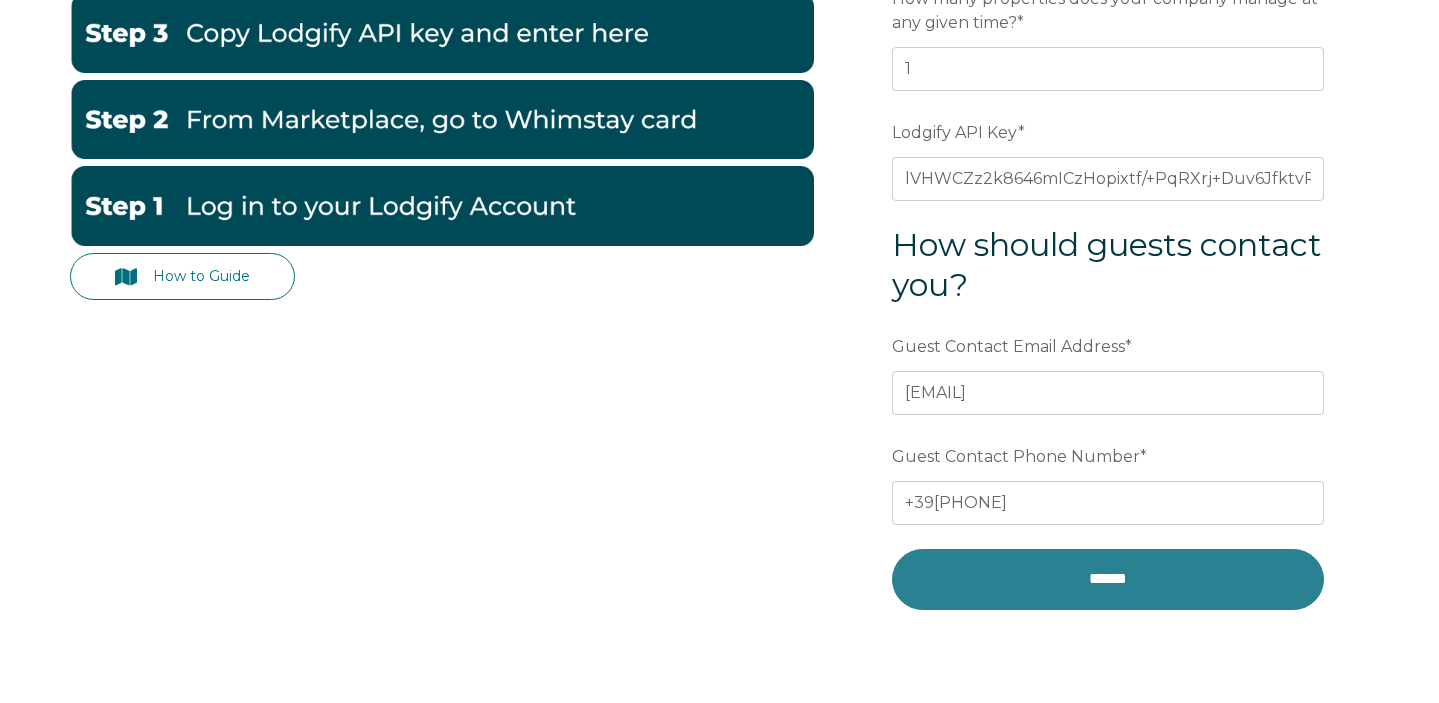click on "******" at bounding box center (1108, 579) 